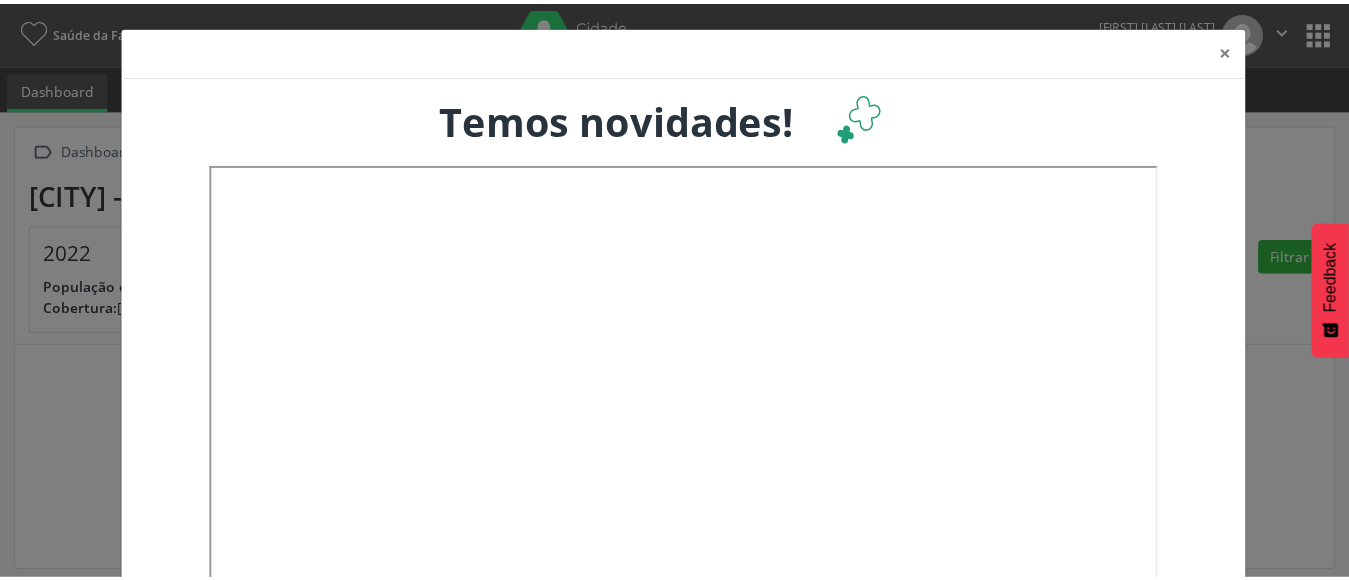 scroll, scrollTop: 0, scrollLeft: 0, axis: both 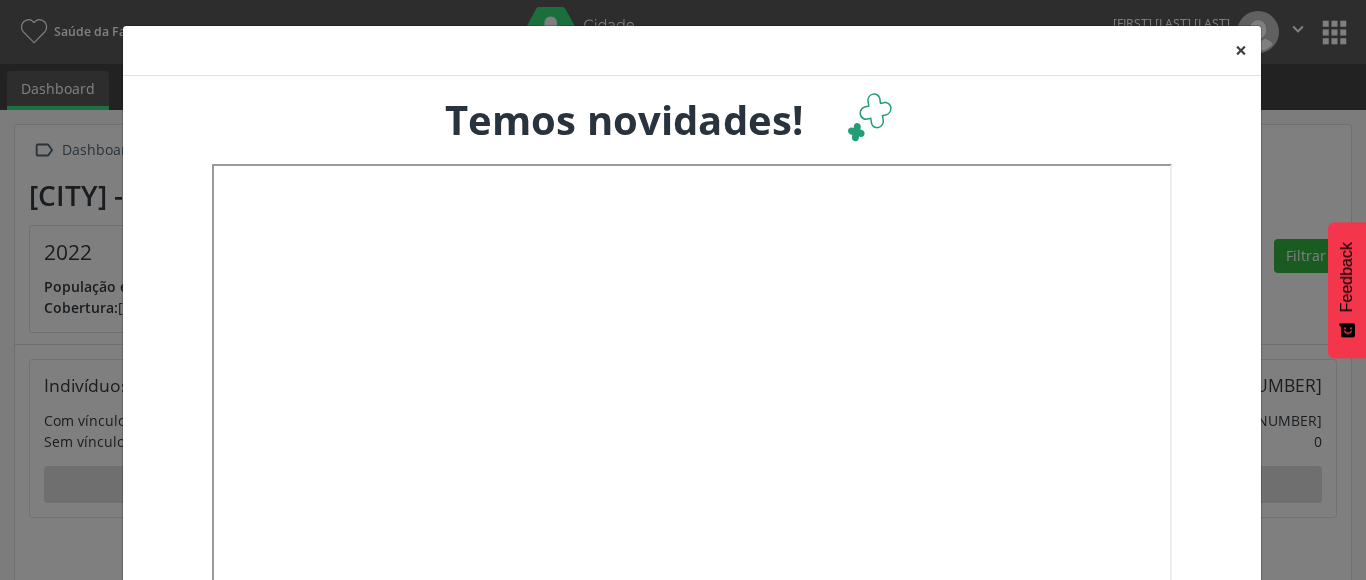 click on "×" at bounding box center (1241, 50) 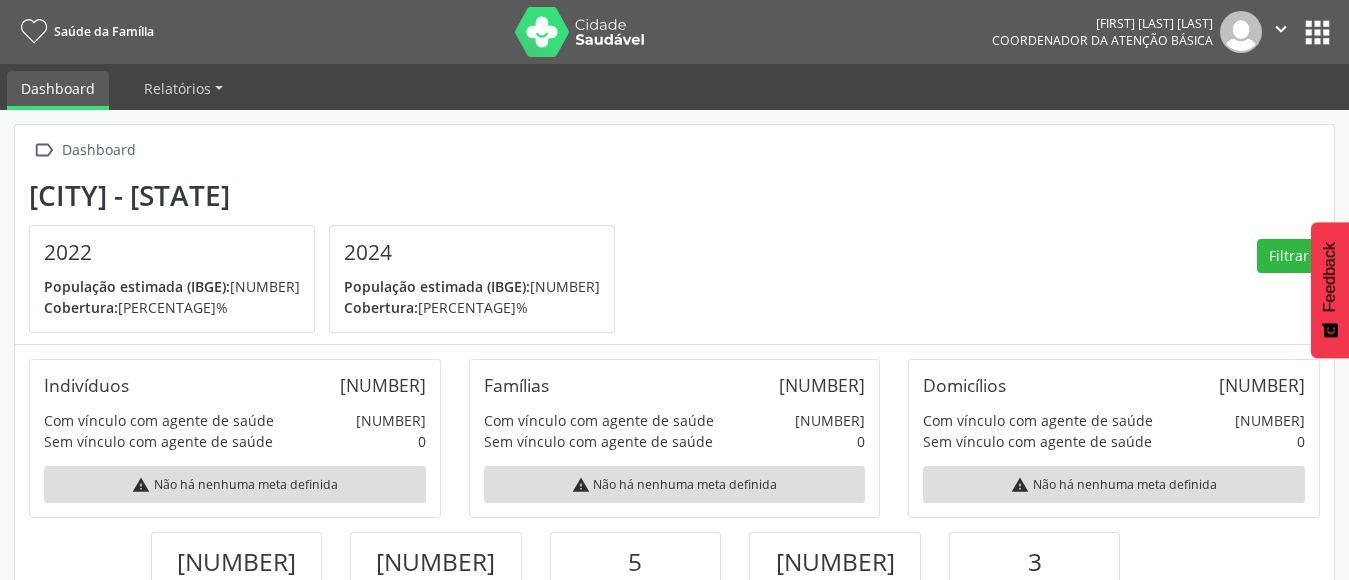 scroll, scrollTop: 999668, scrollLeft: 999560, axis: both 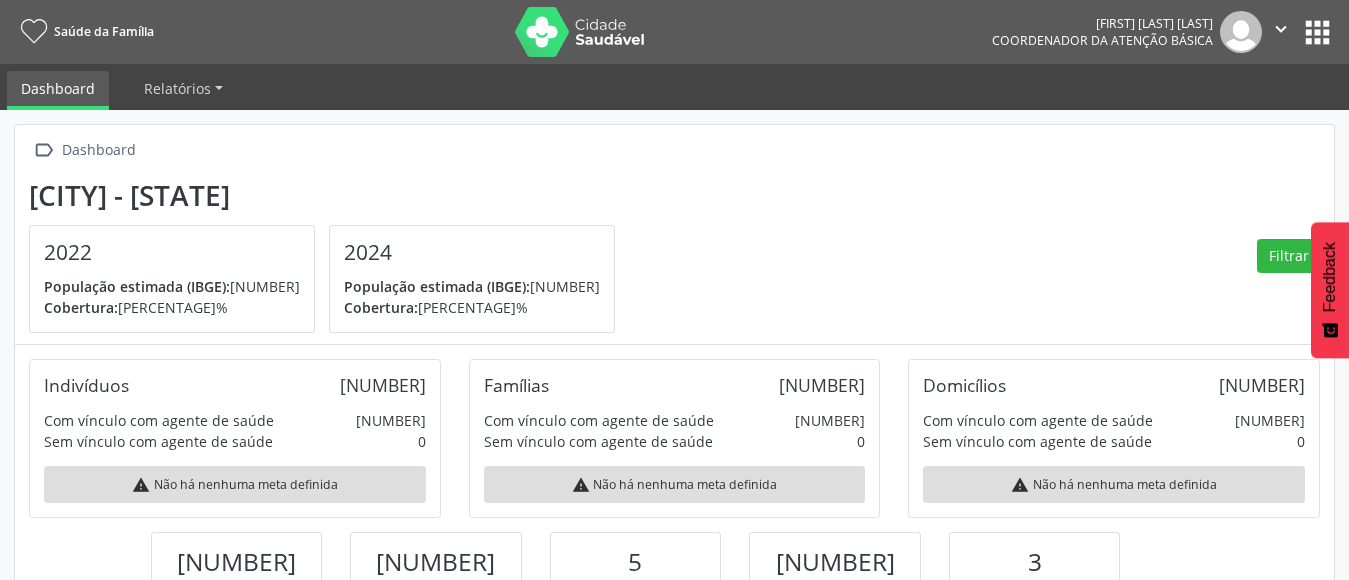 click on "apps" at bounding box center [1317, 32] 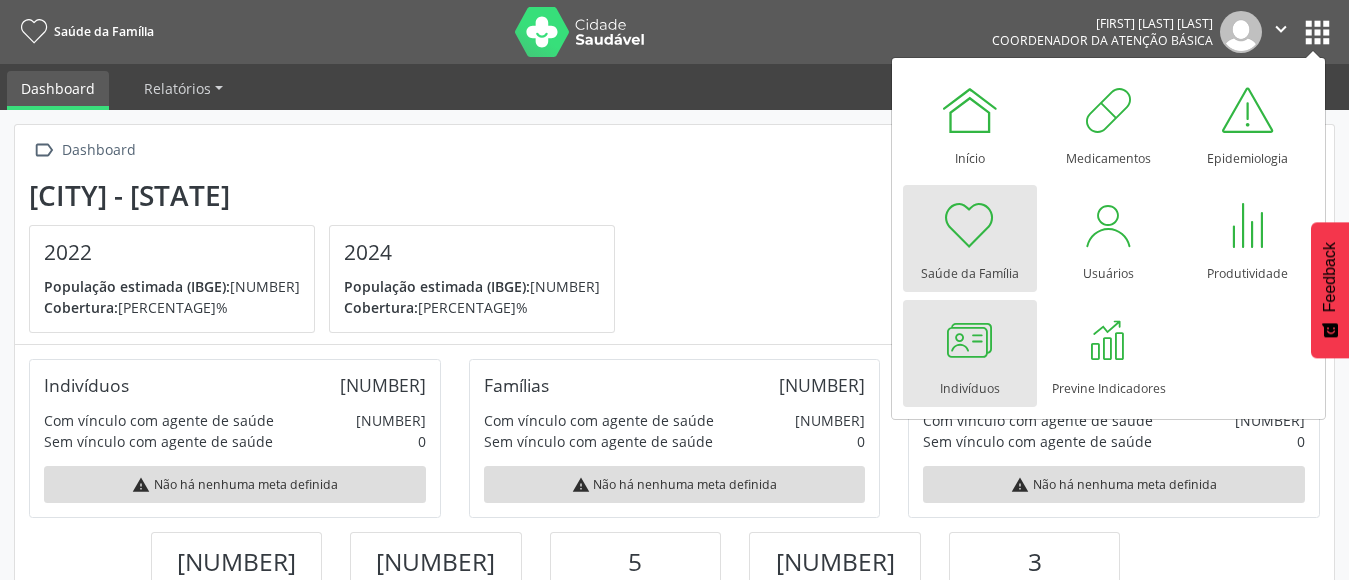 click at bounding box center (970, 340) 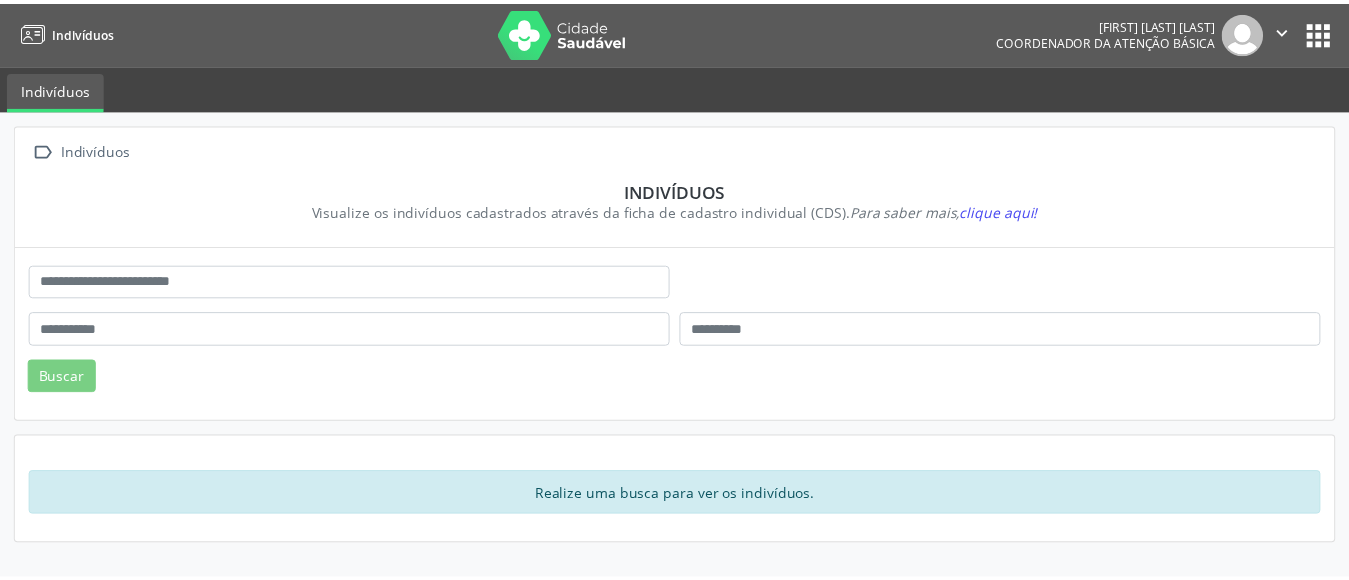 scroll, scrollTop: 0, scrollLeft: 0, axis: both 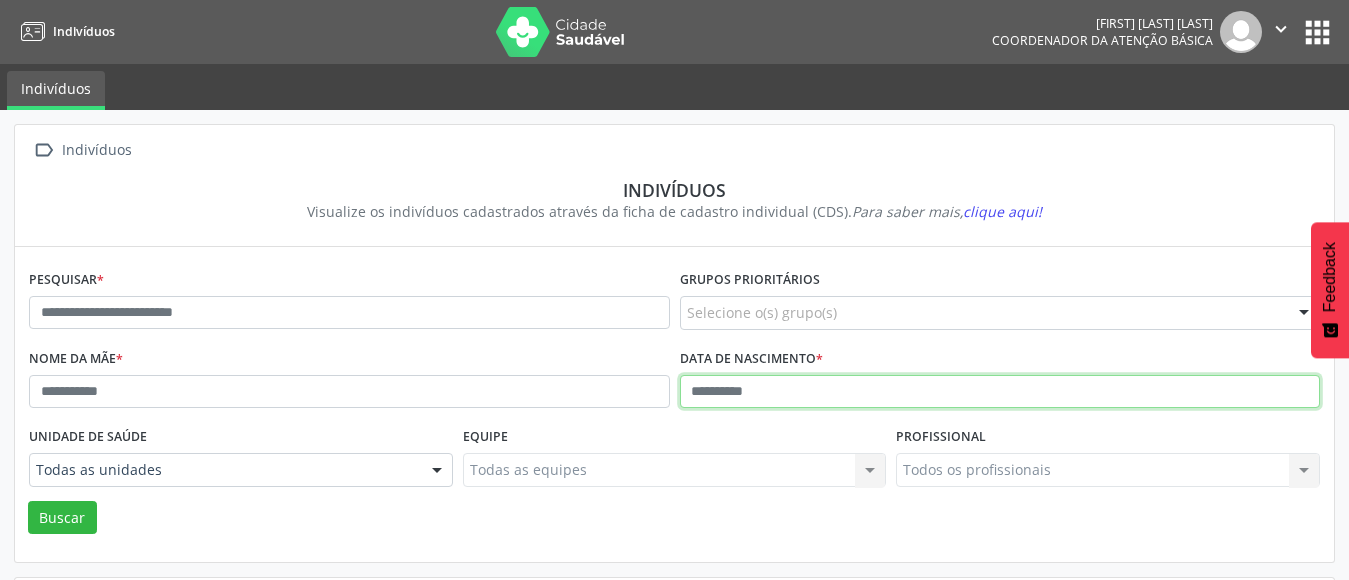 click at bounding box center (1000, 392) 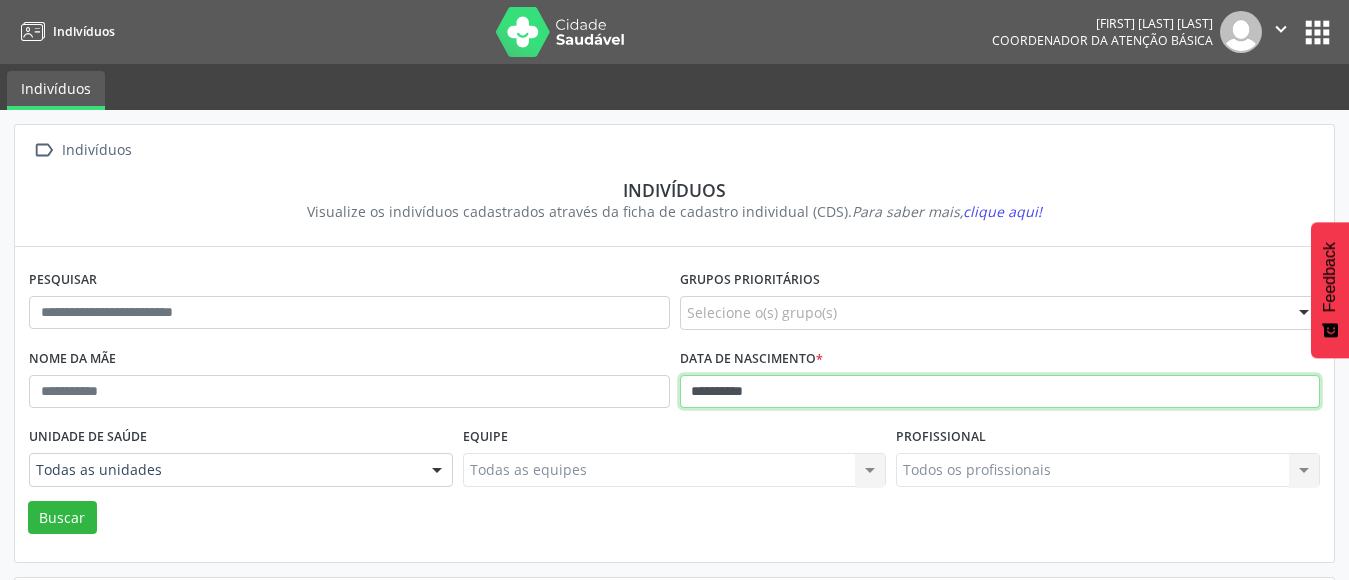 type on "**********" 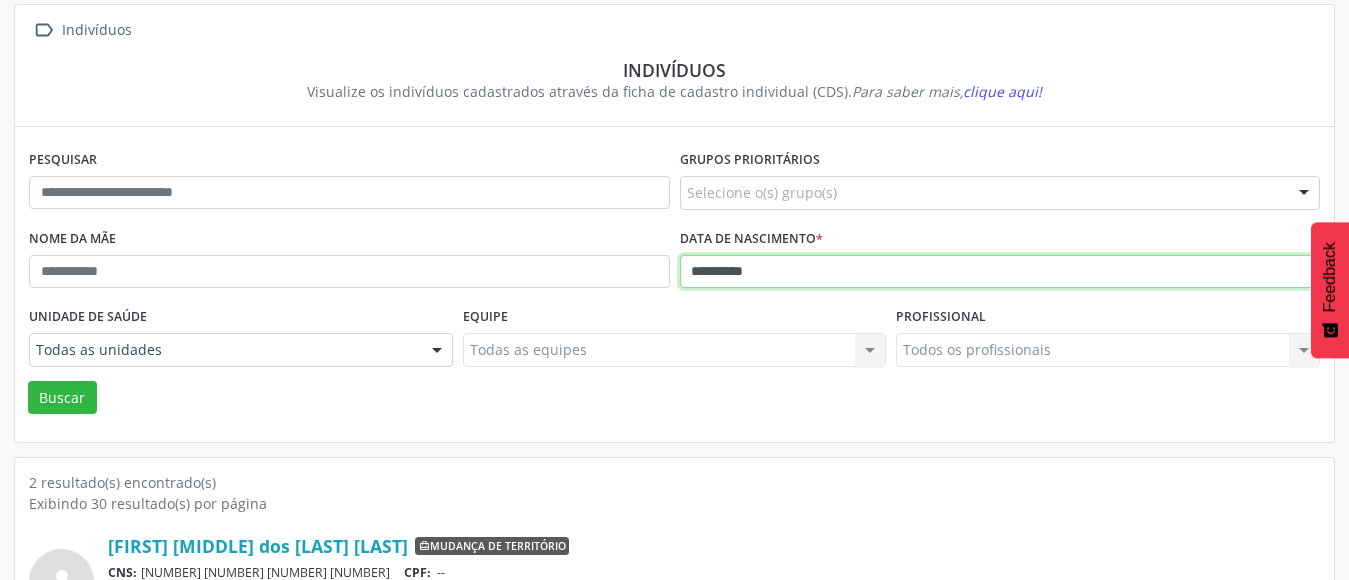 scroll, scrollTop: 11, scrollLeft: 0, axis: vertical 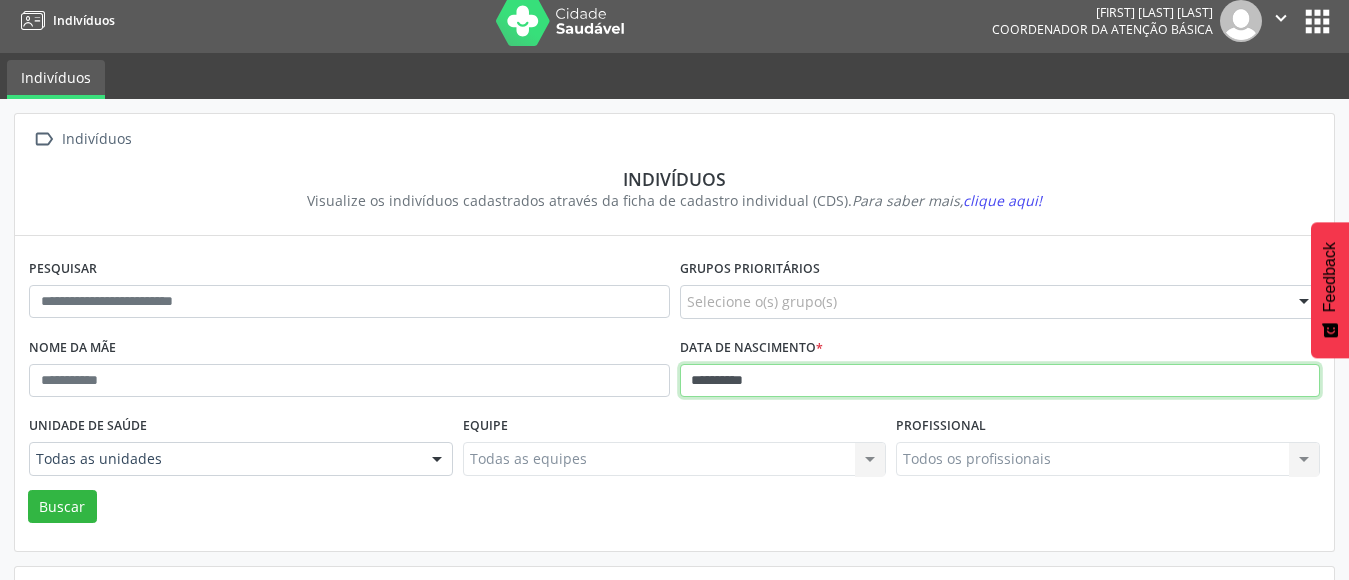 drag, startPoint x: 801, startPoint y: 383, endPoint x: 290, endPoint y: 396, distance: 511.16534 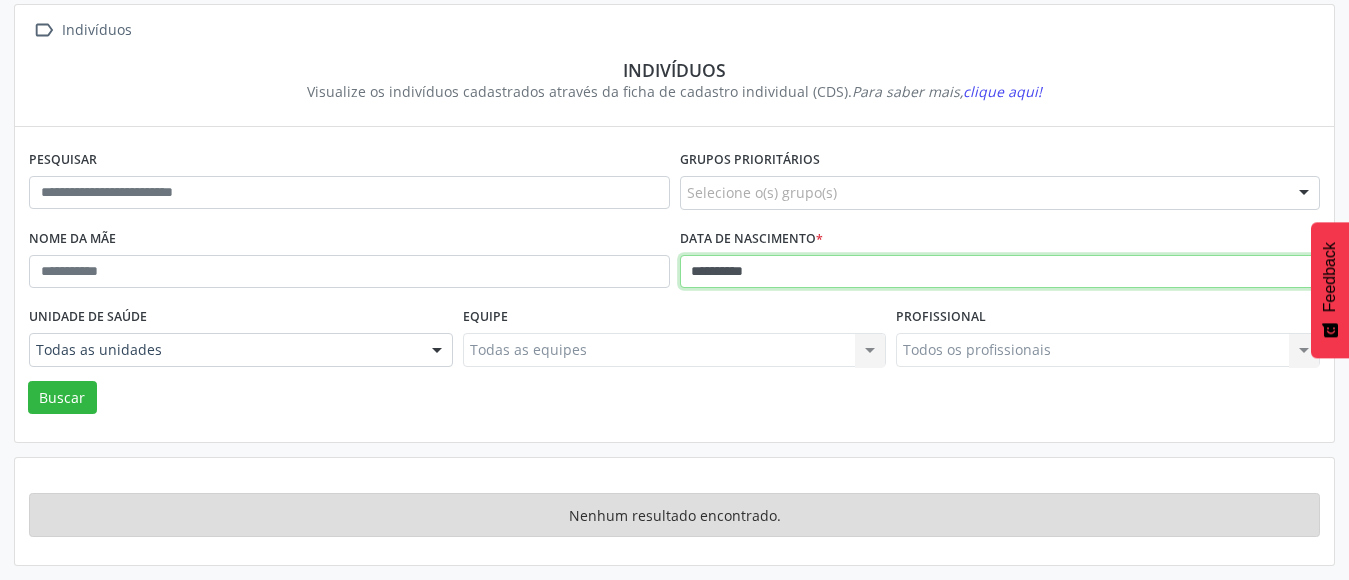 drag, startPoint x: 804, startPoint y: 262, endPoint x: 609, endPoint y: 293, distance: 197.44873 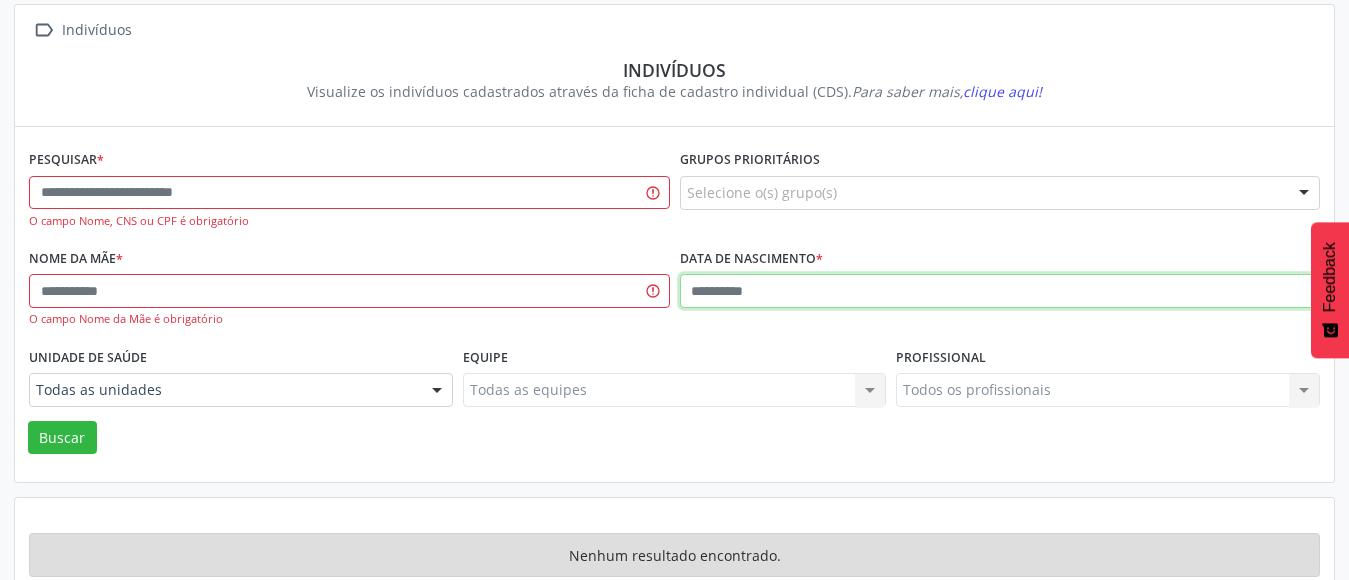 type 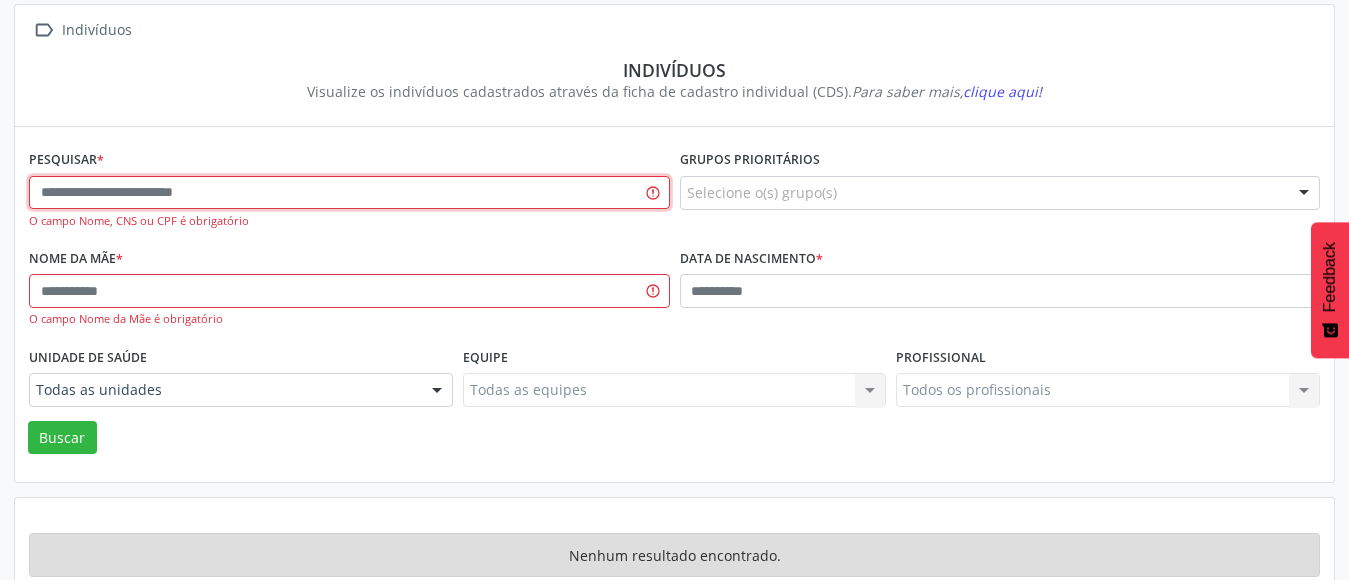 click at bounding box center [349, 193] 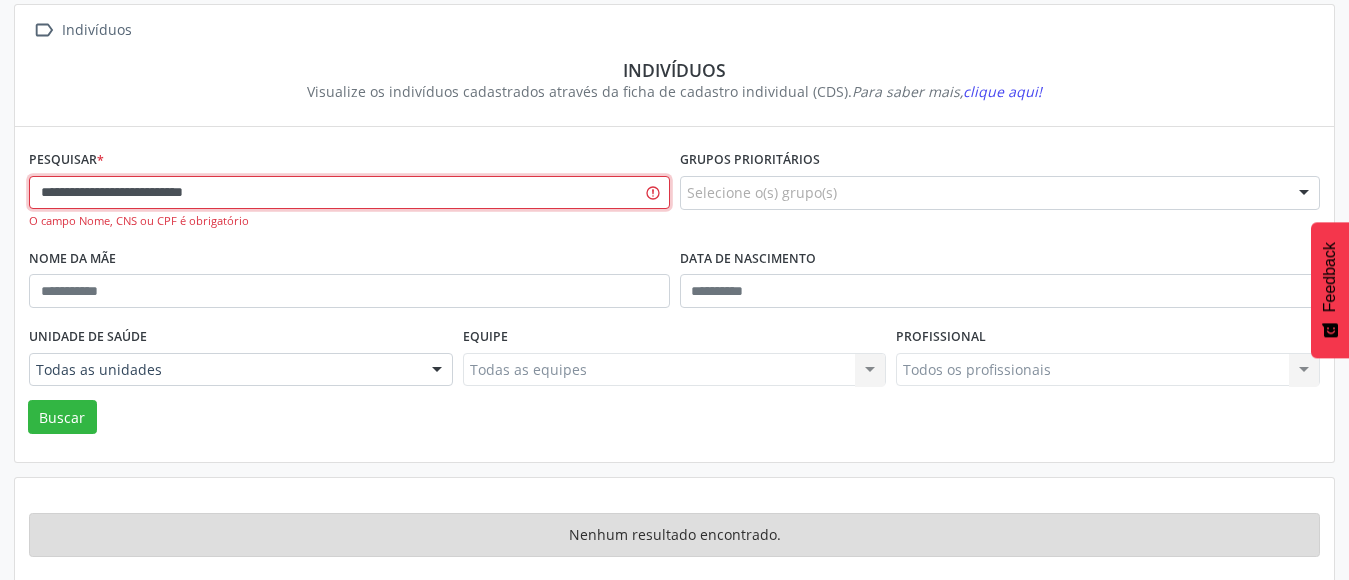 type on "**********" 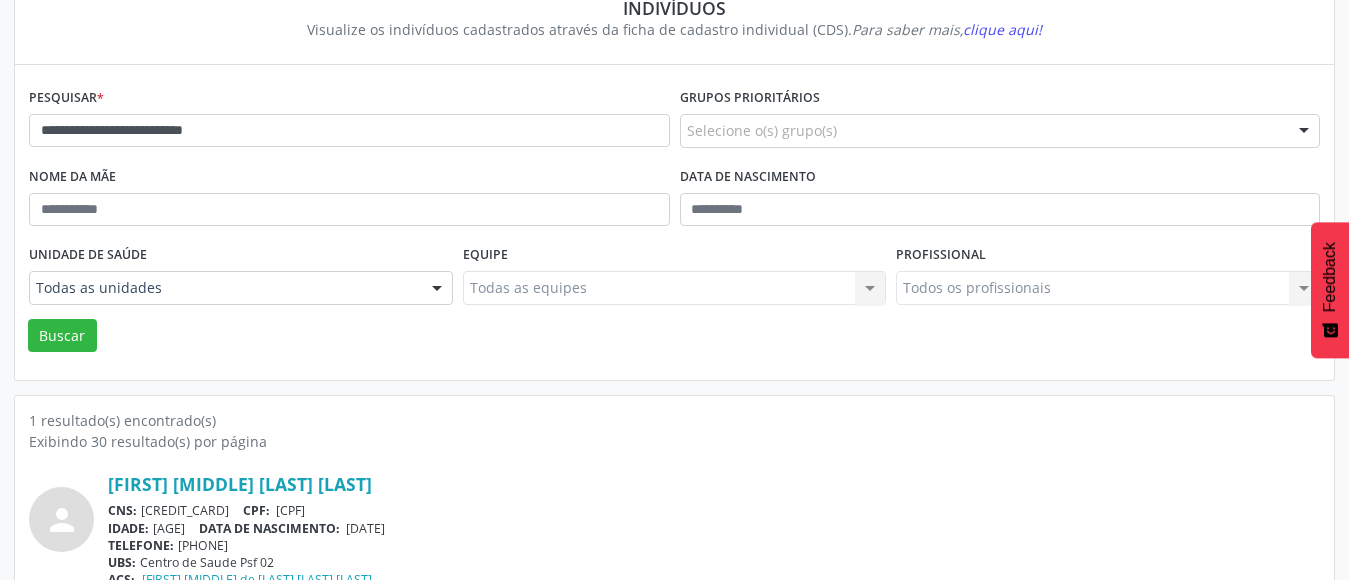 scroll, scrollTop: 236, scrollLeft: 0, axis: vertical 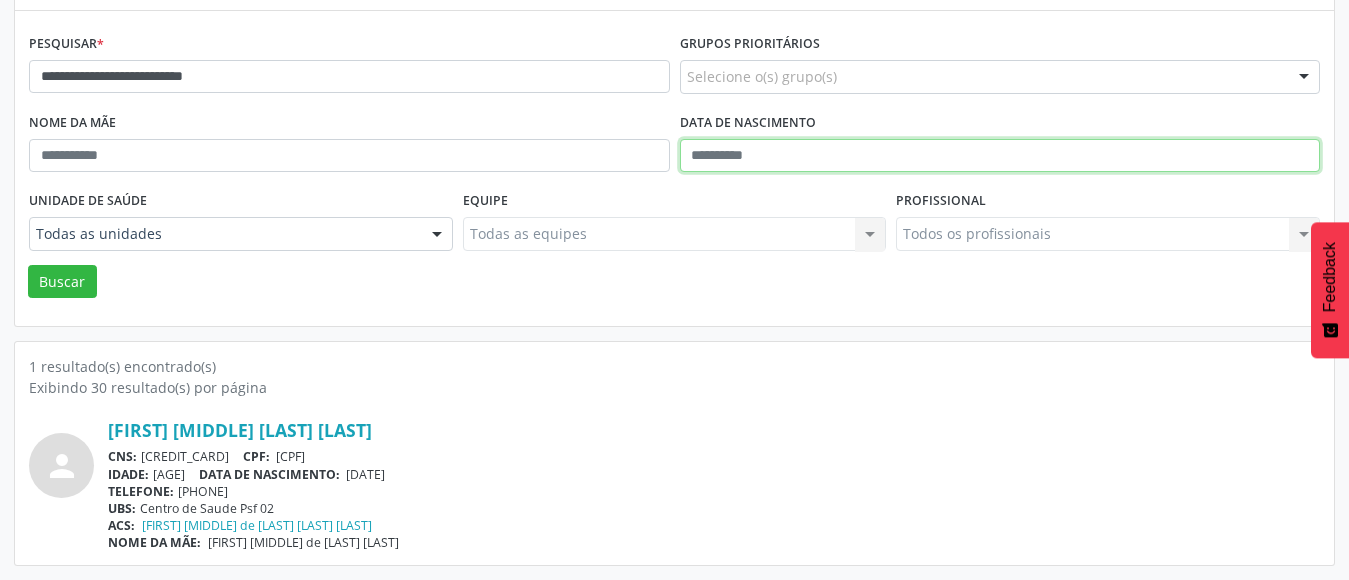 click at bounding box center [1000, 156] 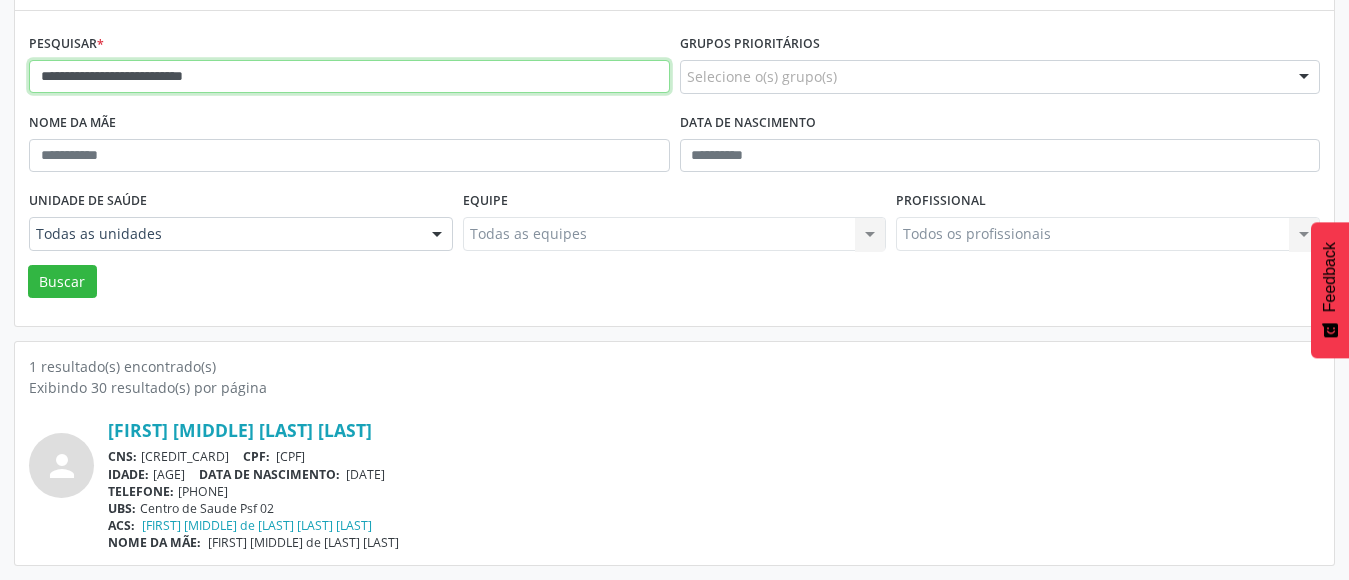drag, startPoint x: 379, startPoint y: 84, endPoint x: 0, endPoint y: 96, distance: 379.1899 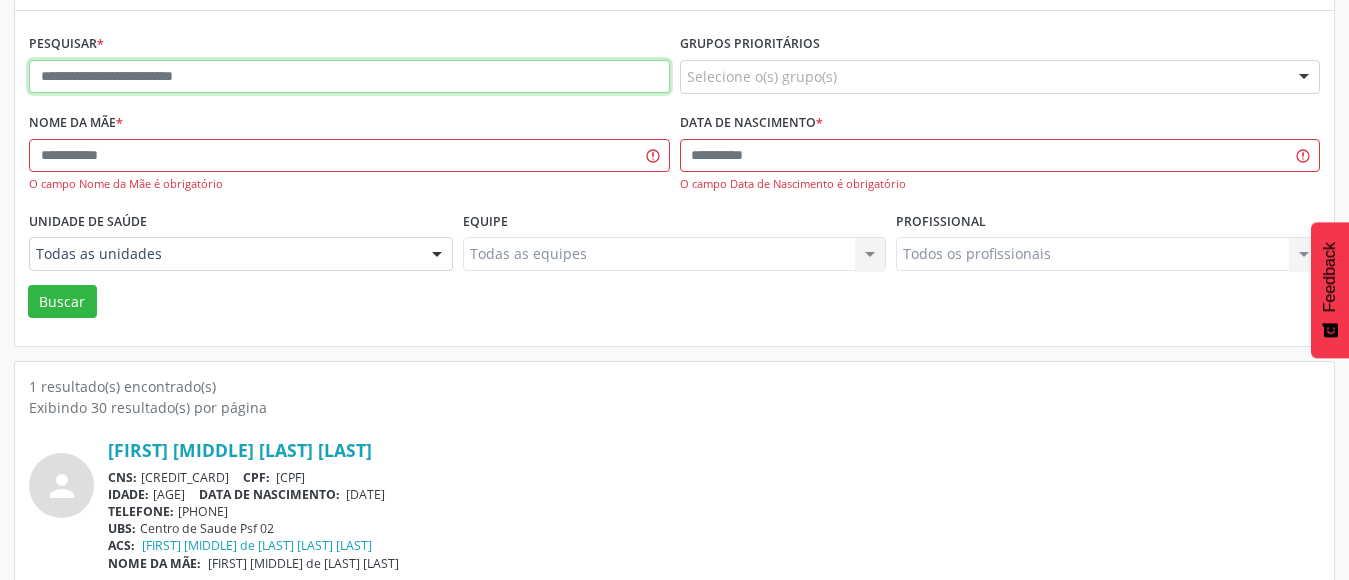 type 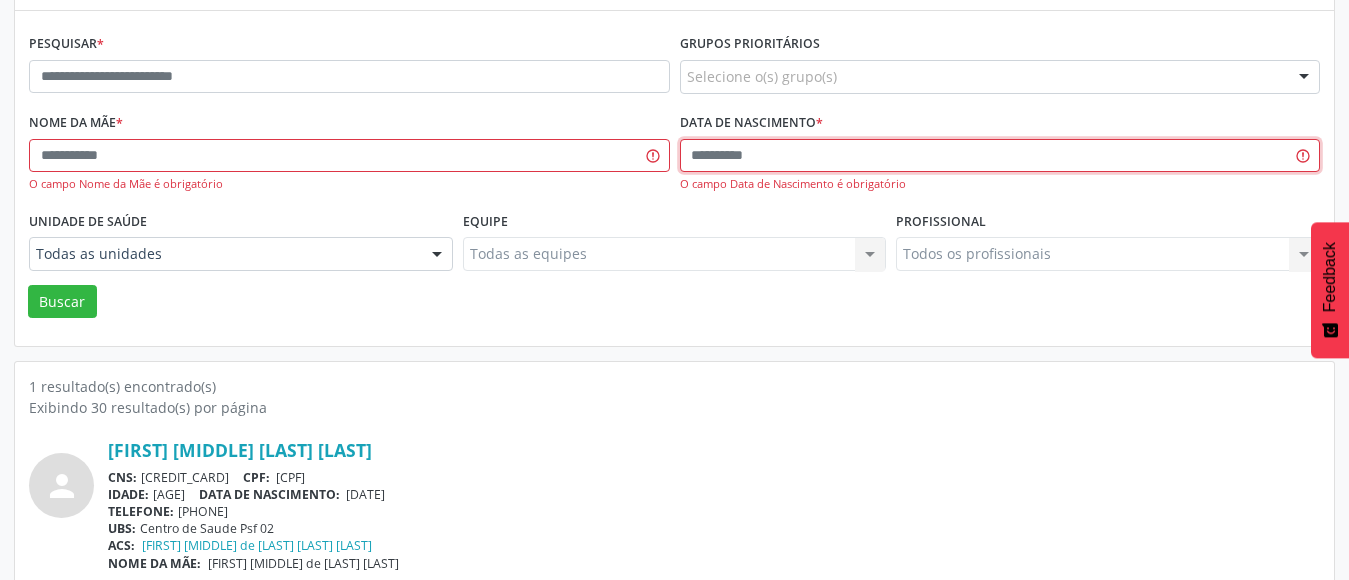 click at bounding box center (1000, 156) 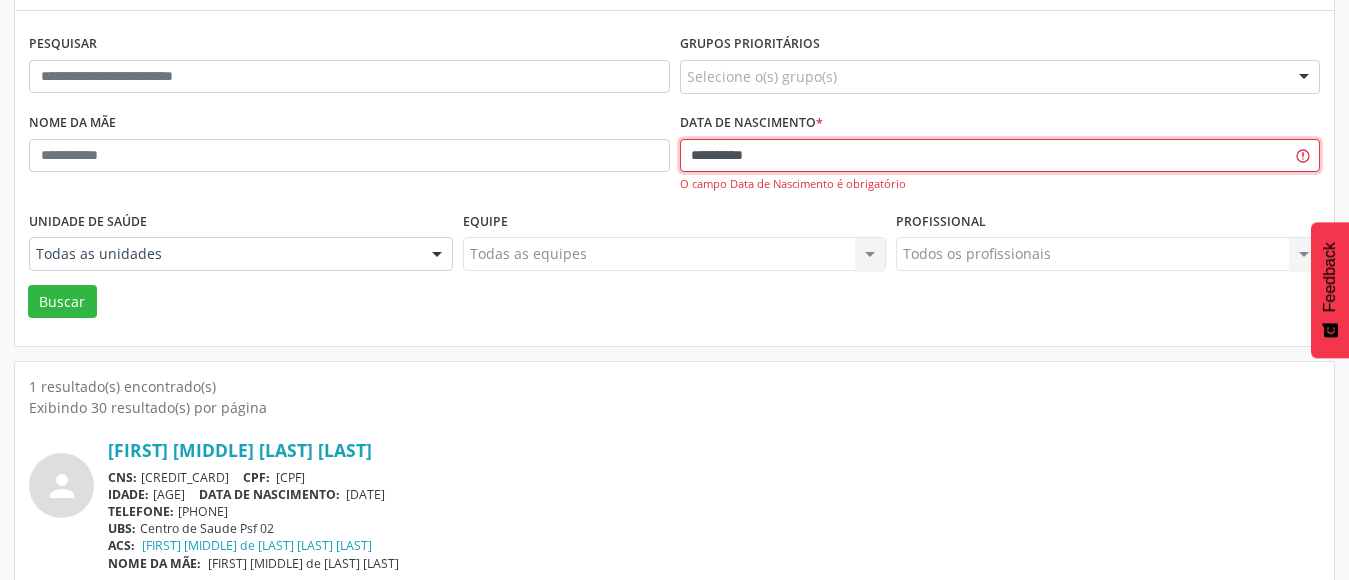 click on "Buscar" at bounding box center [62, 302] 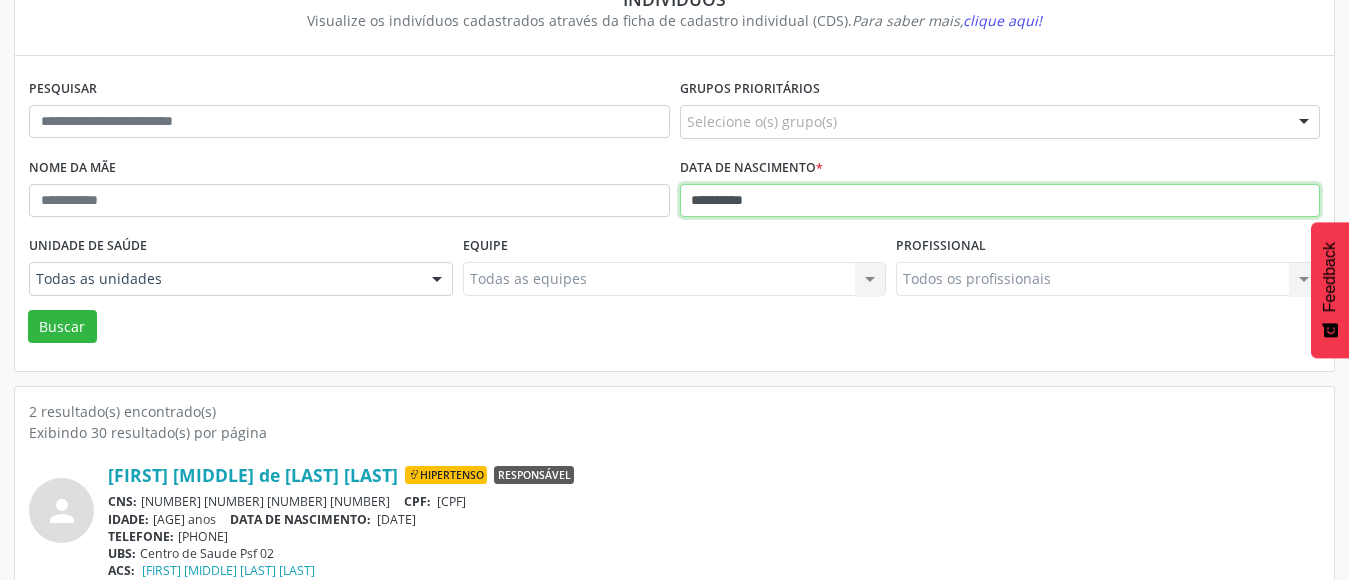 scroll, scrollTop: 111, scrollLeft: 0, axis: vertical 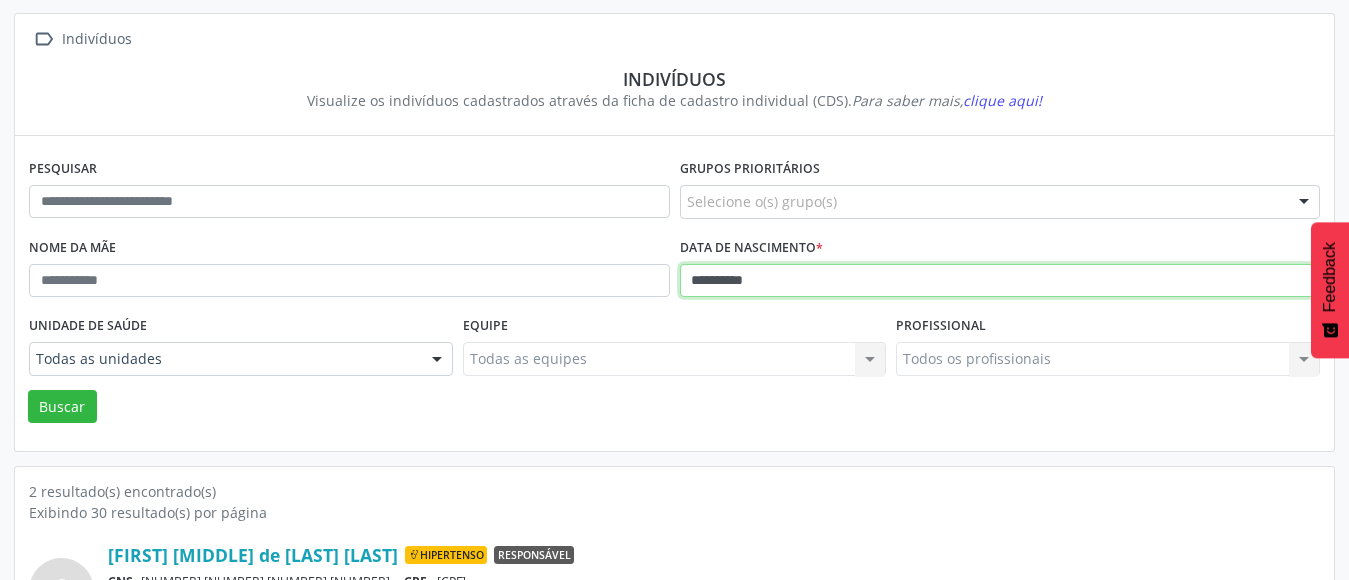 drag, startPoint x: 802, startPoint y: 288, endPoint x: 497, endPoint y: 333, distance: 308.3018 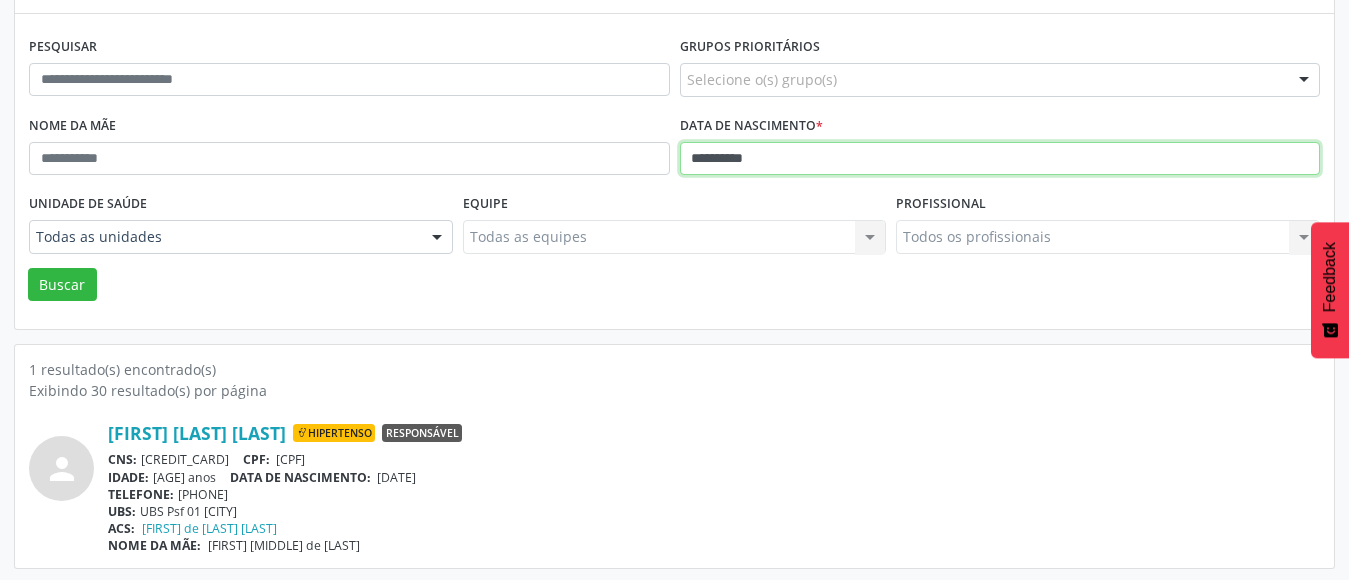 scroll, scrollTop: 236, scrollLeft: 0, axis: vertical 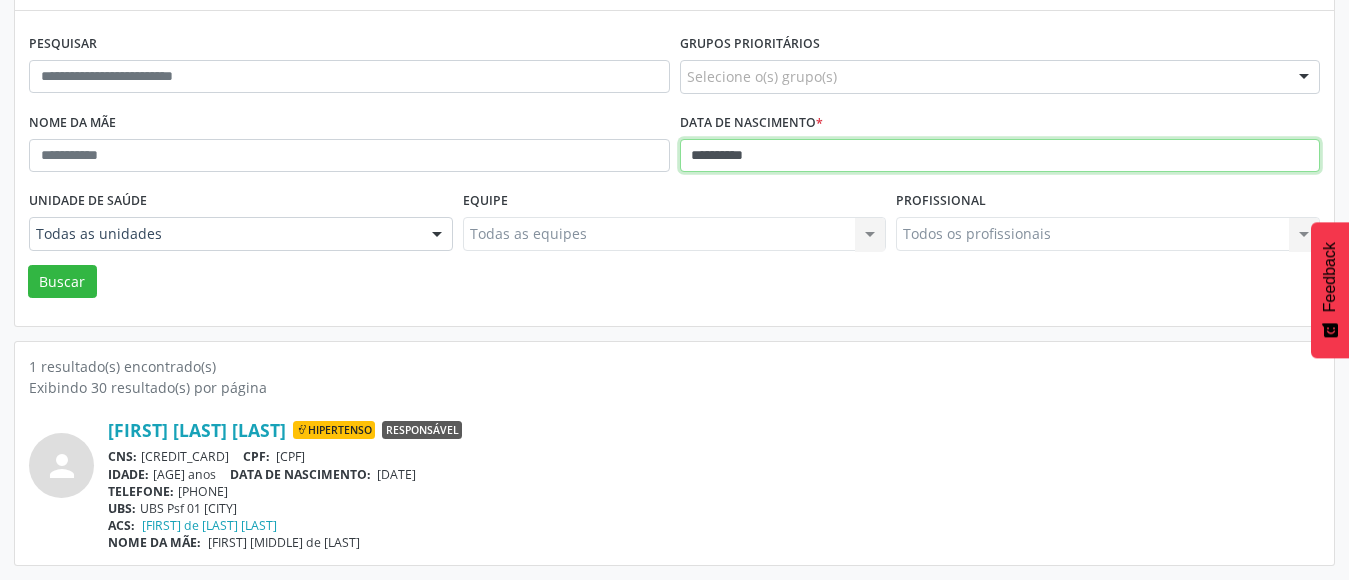 click on "Buscar" at bounding box center (62, 282) 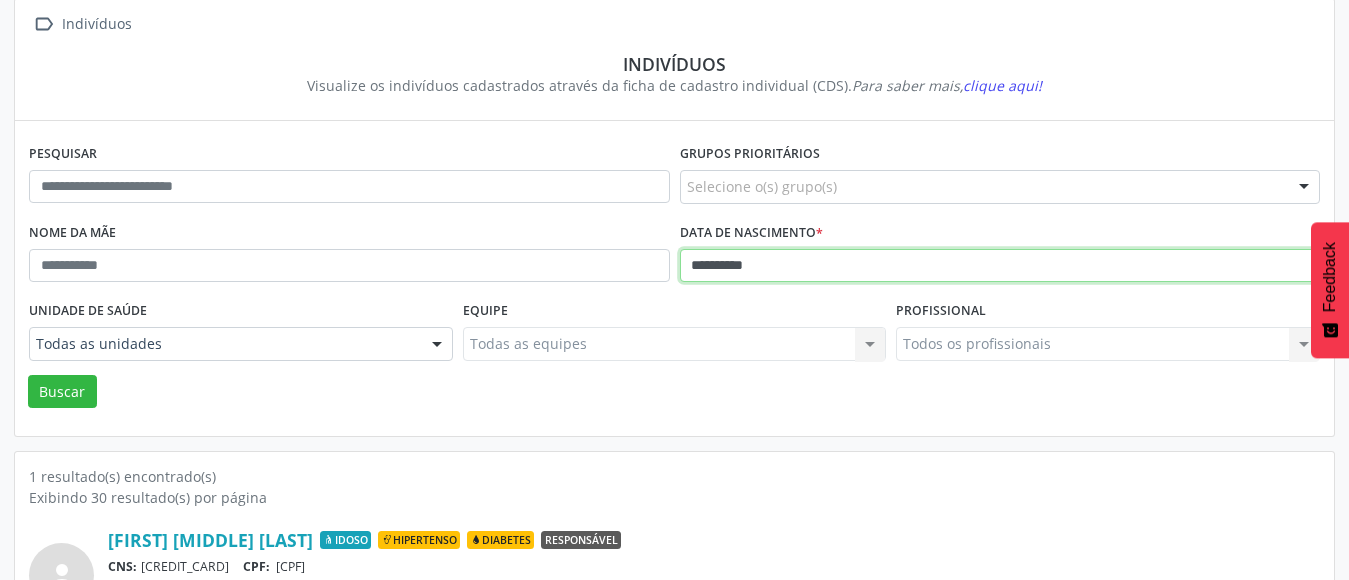 scroll, scrollTop: 236, scrollLeft: 0, axis: vertical 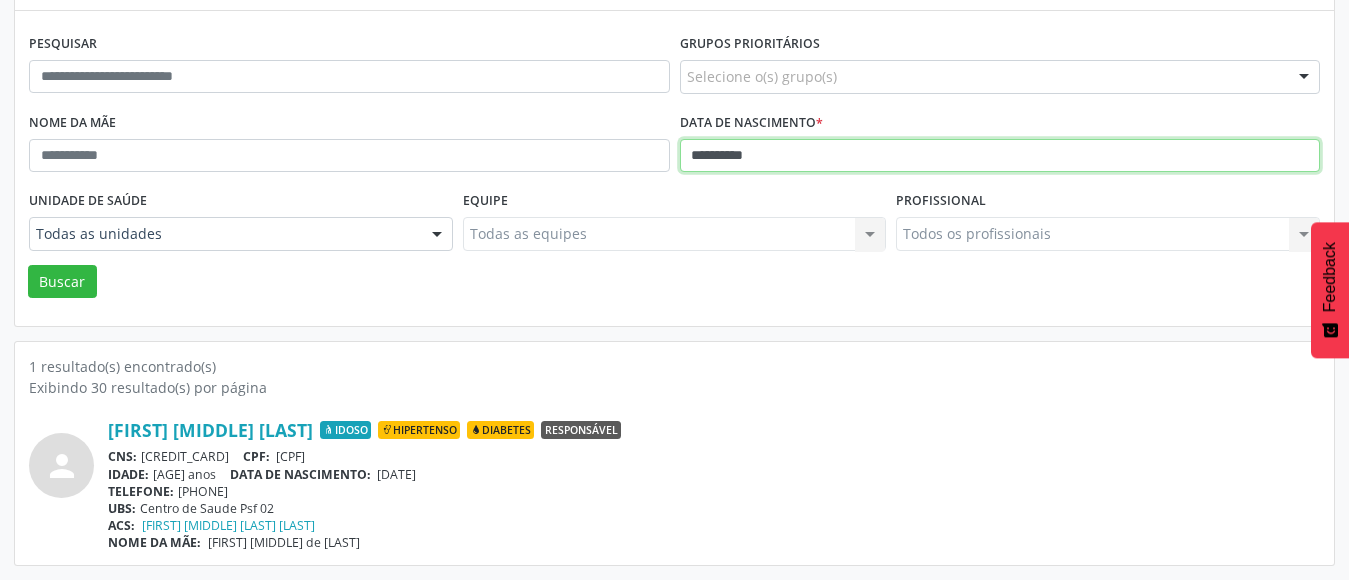 drag, startPoint x: 812, startPoint y: 168, endPoint x: 323, endPoint y: 217, distance: 491.44888 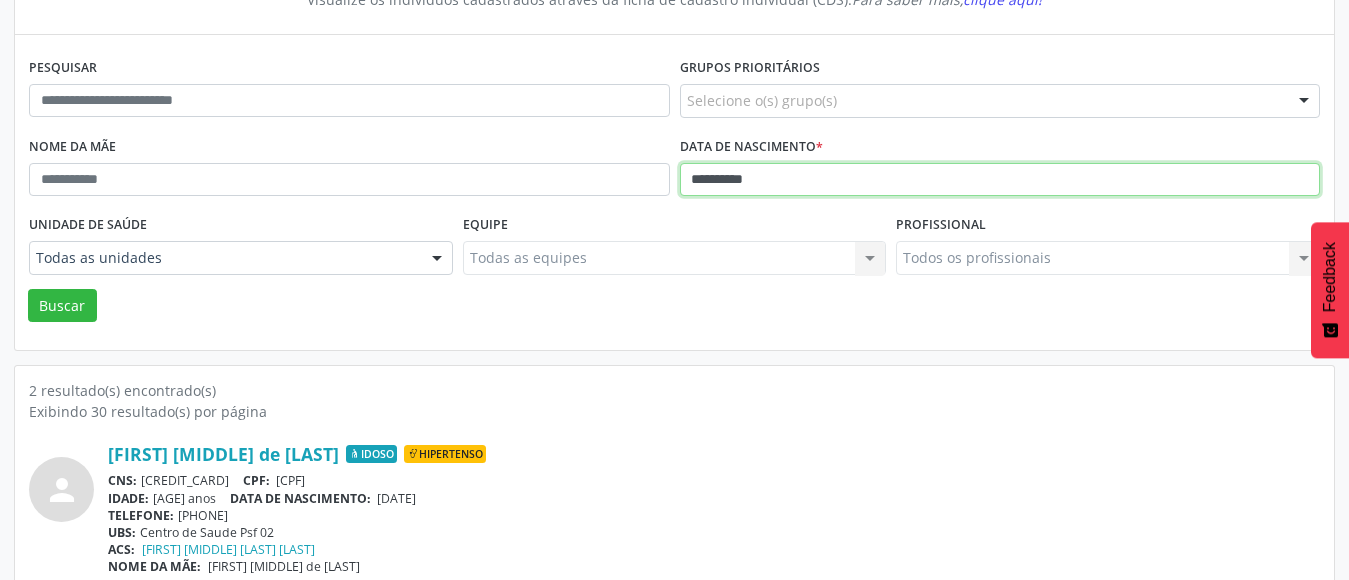 scroll, scrollTop: 211, scrollLeft: 0, axis: vertical 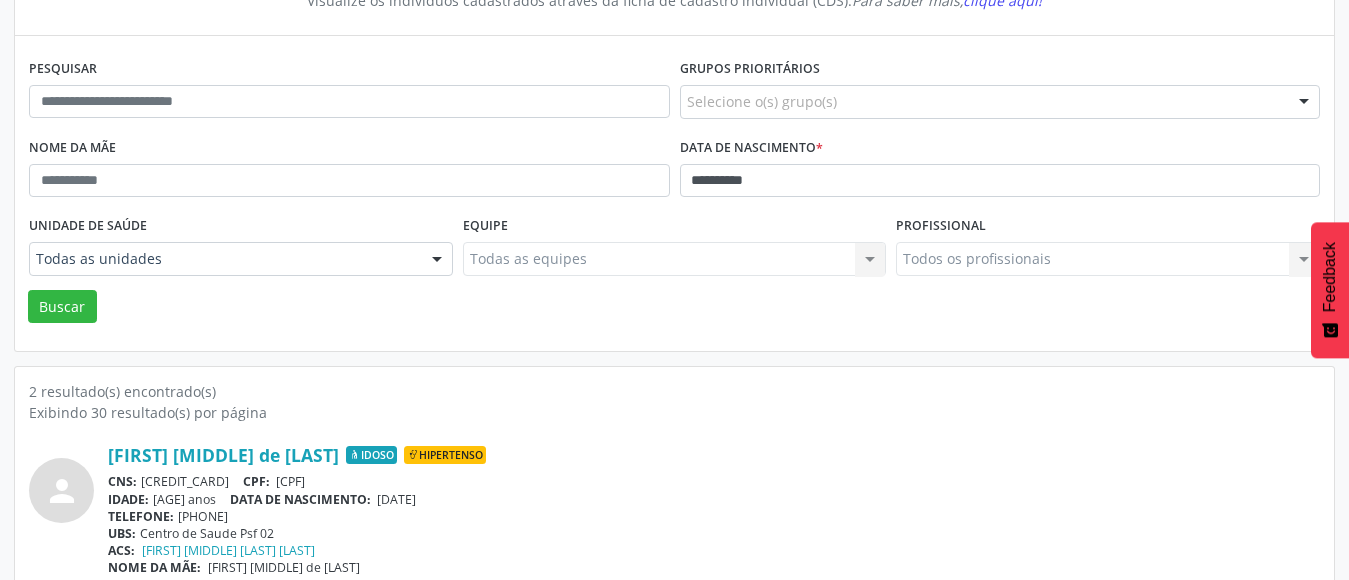drag, startPoint x: 800, startPoint y: 199, endPoint x: 782, endPoint y: 184, distance: 23.43075 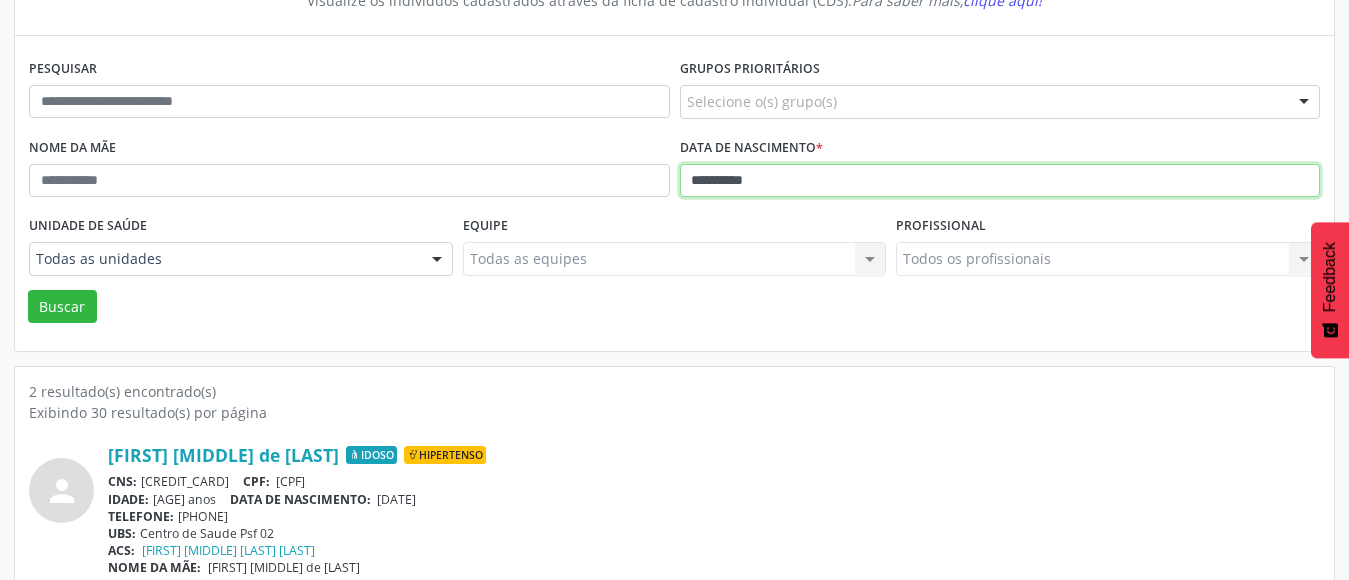 drag, startPoint x: 780, startPoint y: 182, endPoint x: 183, endPoint y: 218, distance: 598.0845 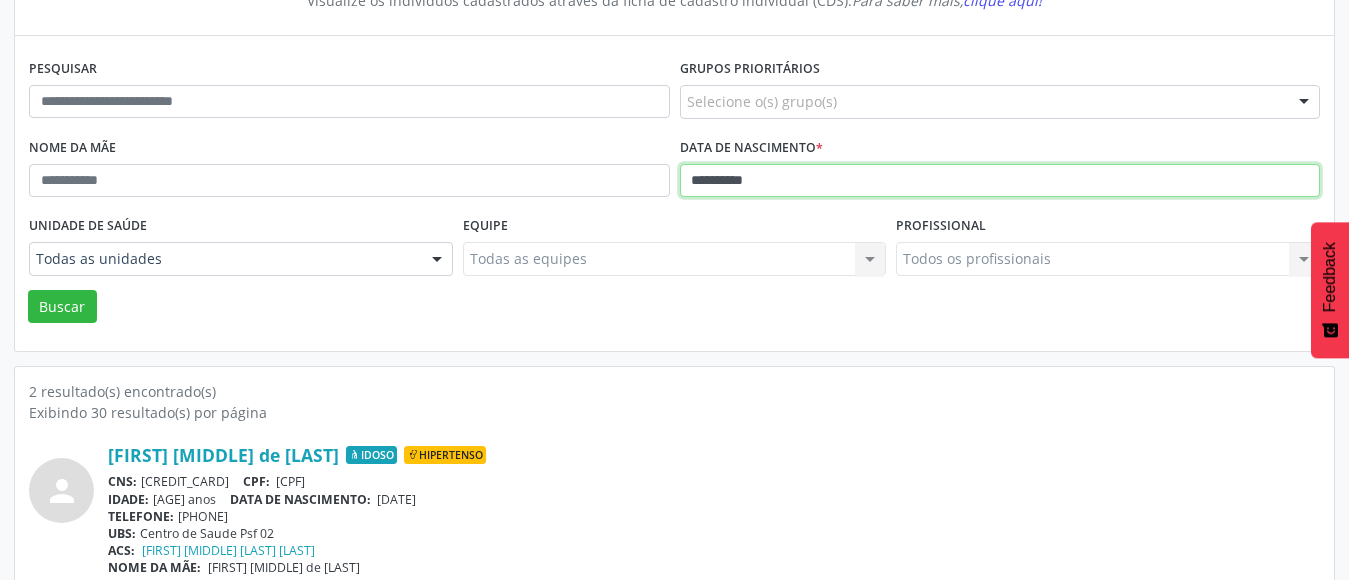 type on "**********" 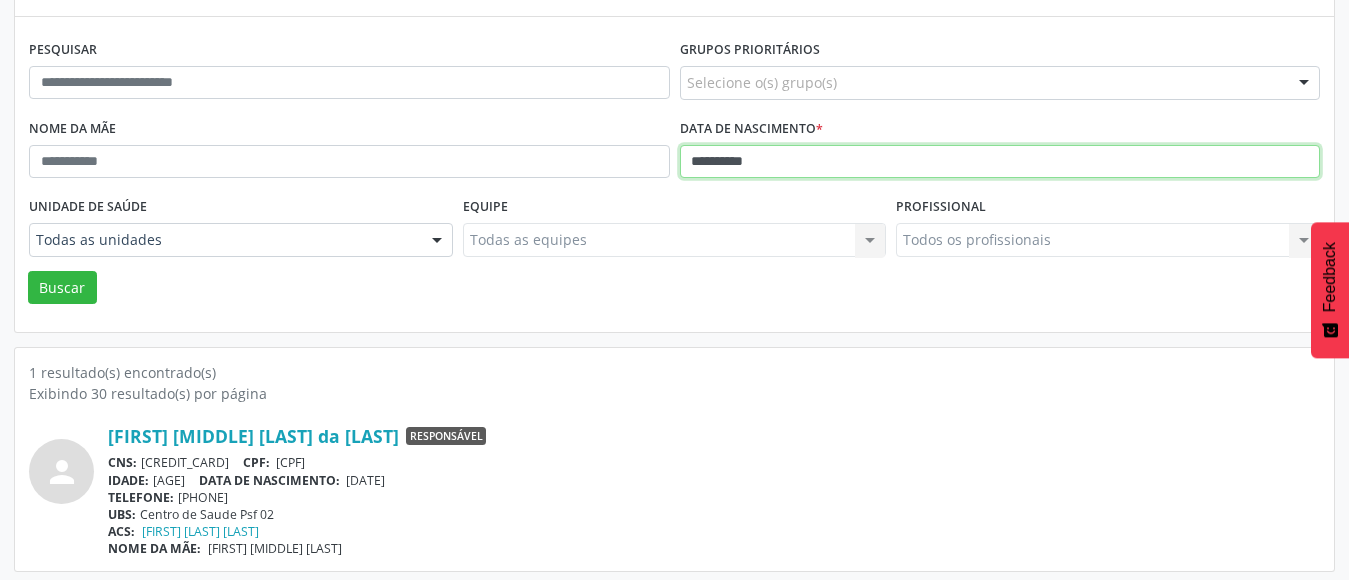 scroll, scrollTop: 236, scrollLeft: 0, axis: vertical 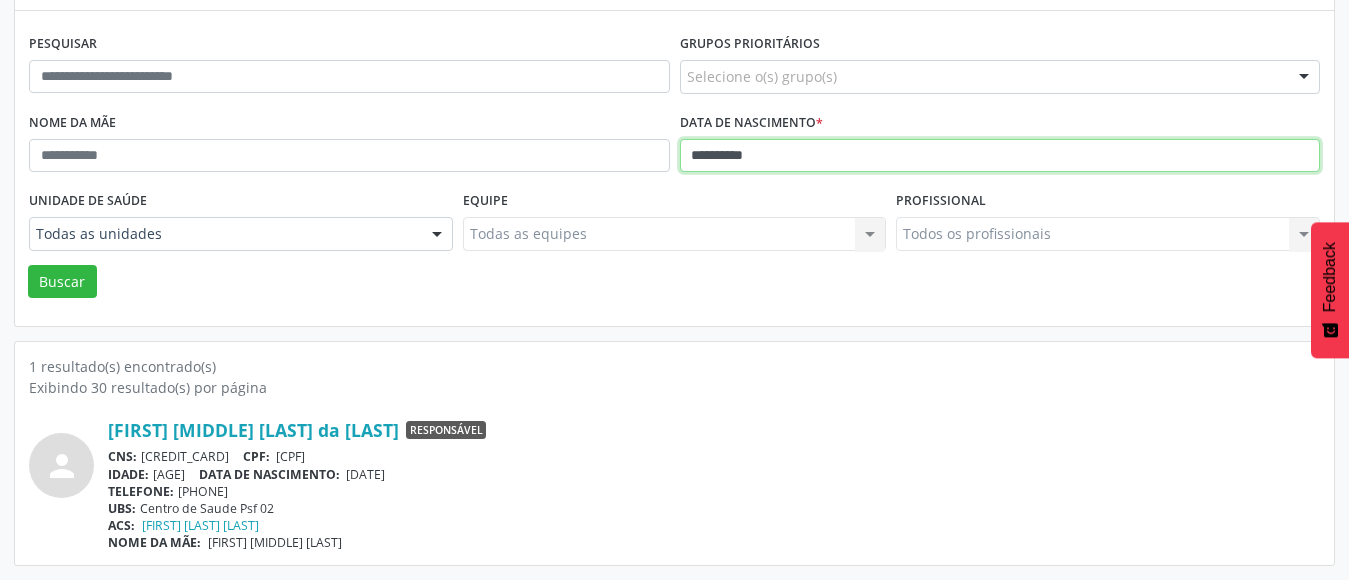 drag, startPoint x: 819, startPoint y: 150, endPoint x: 20, endPoint y: 59, distance: 804.1654 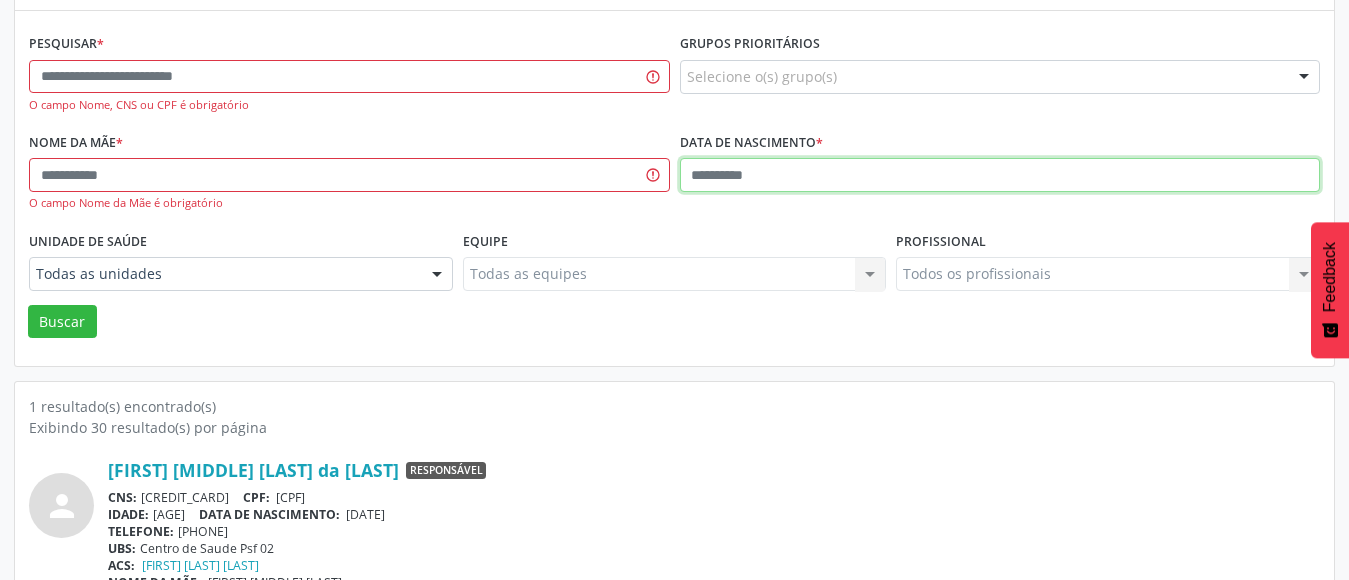 type 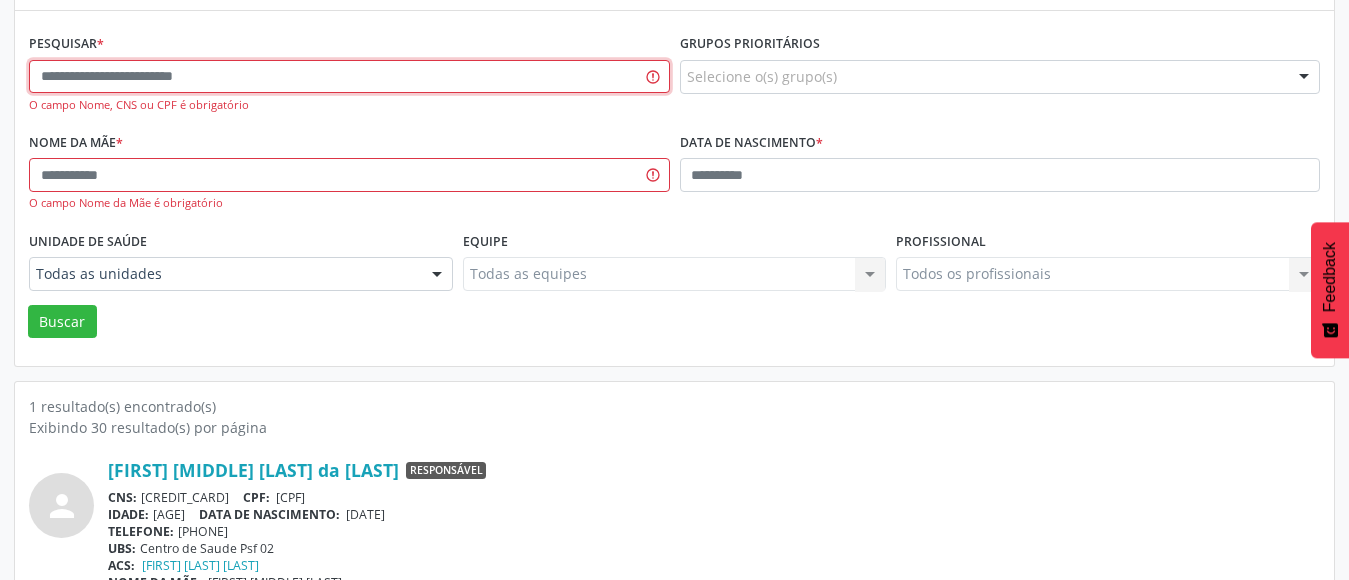 click at bounding box center [349, 77] 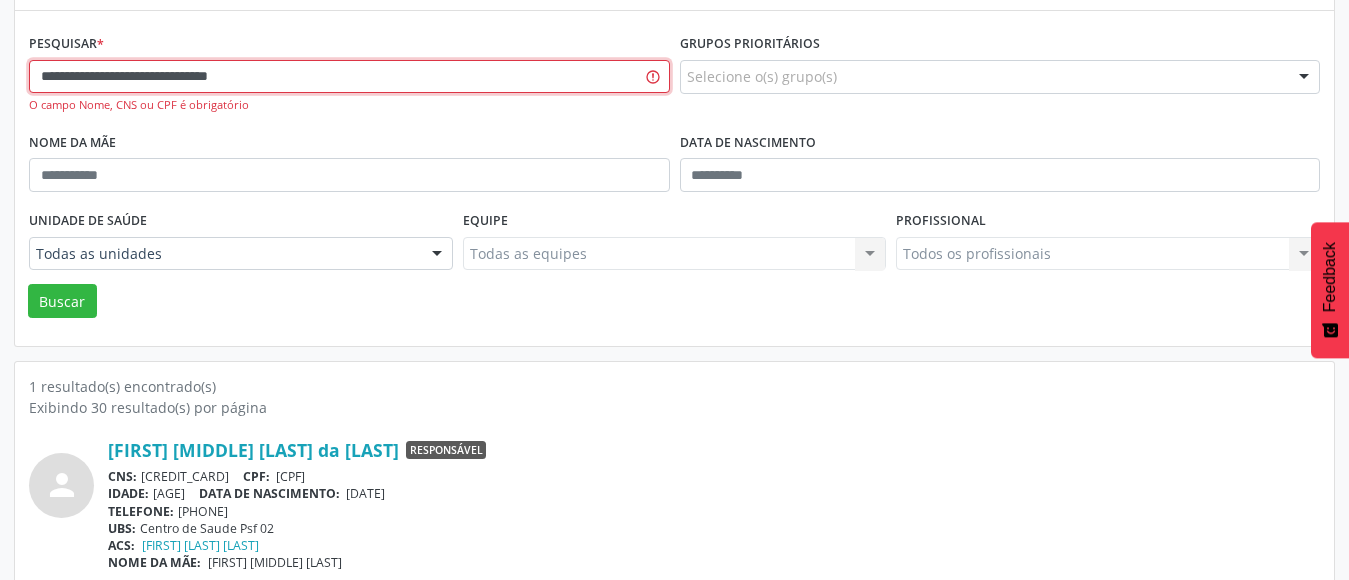 type on "**********" 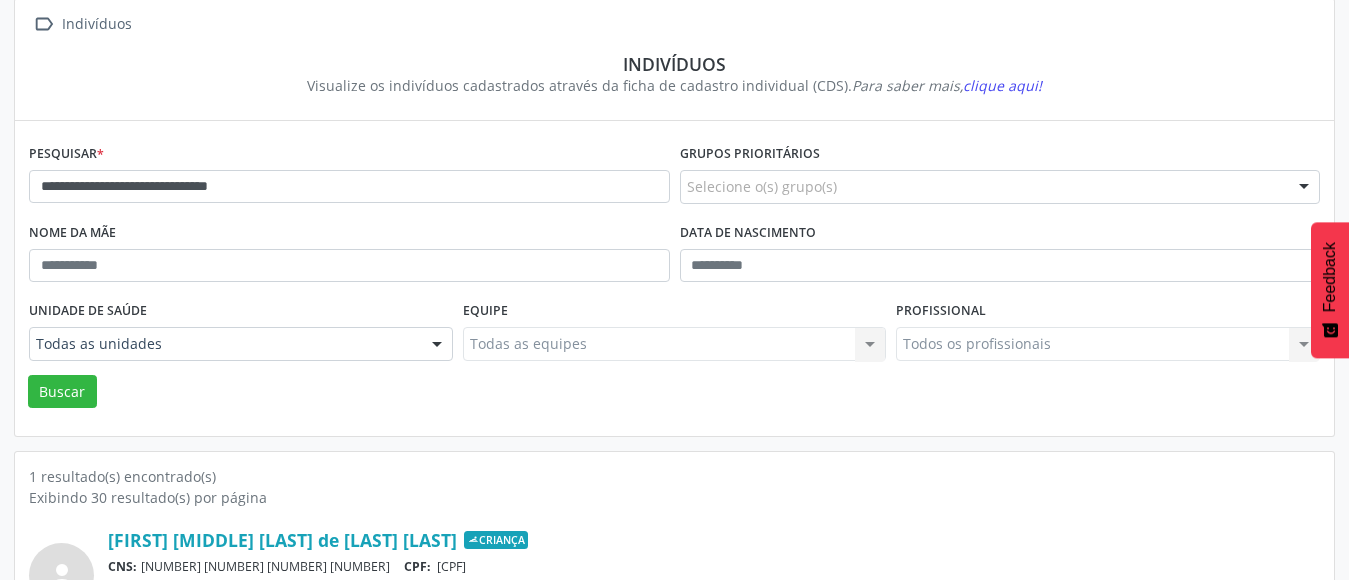scroll, scrollTop: 236, scrollLeft: 0, axis: vertical 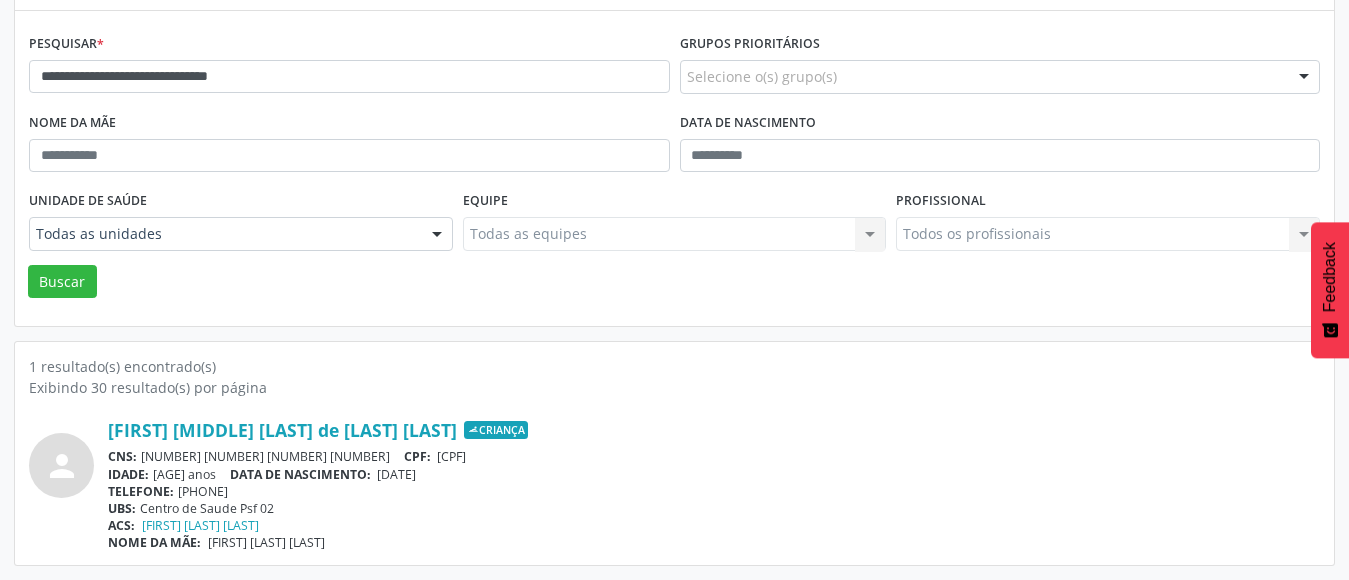 drag, startPoint x: 522, startPoint y: 94, endPoint x: 499, endPoint y: 70, distance: 33.24154 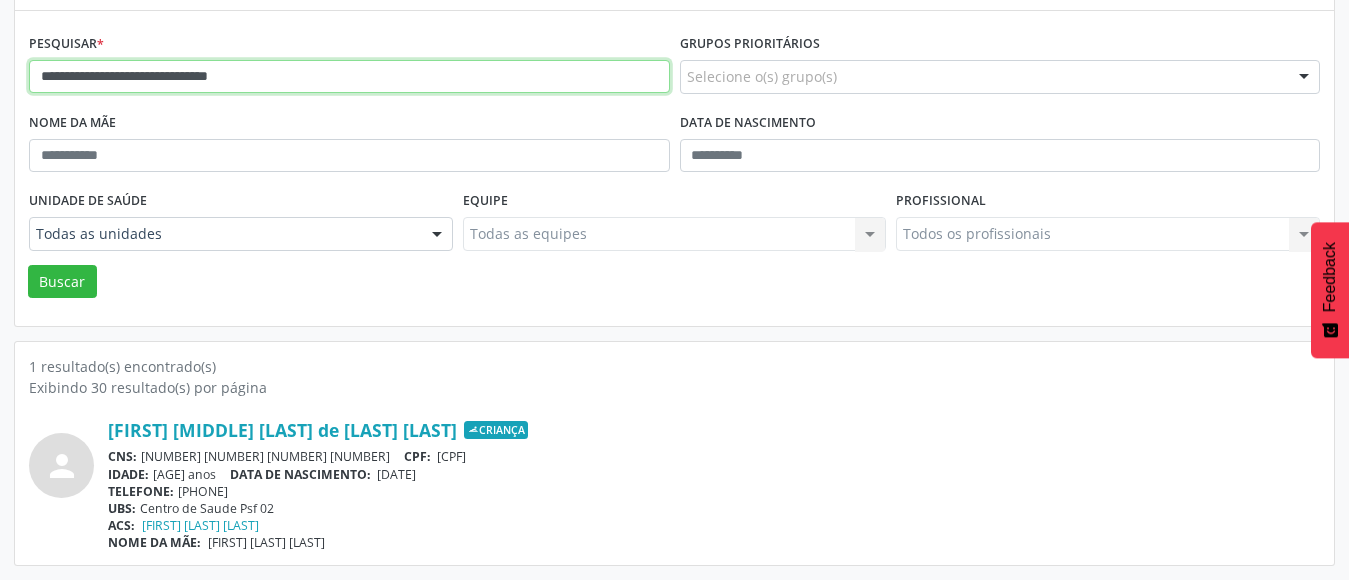drag, startPoint x: 499, startPoint y: 70, endPoint x: 0, endPoint y: 101, distance: 499.962 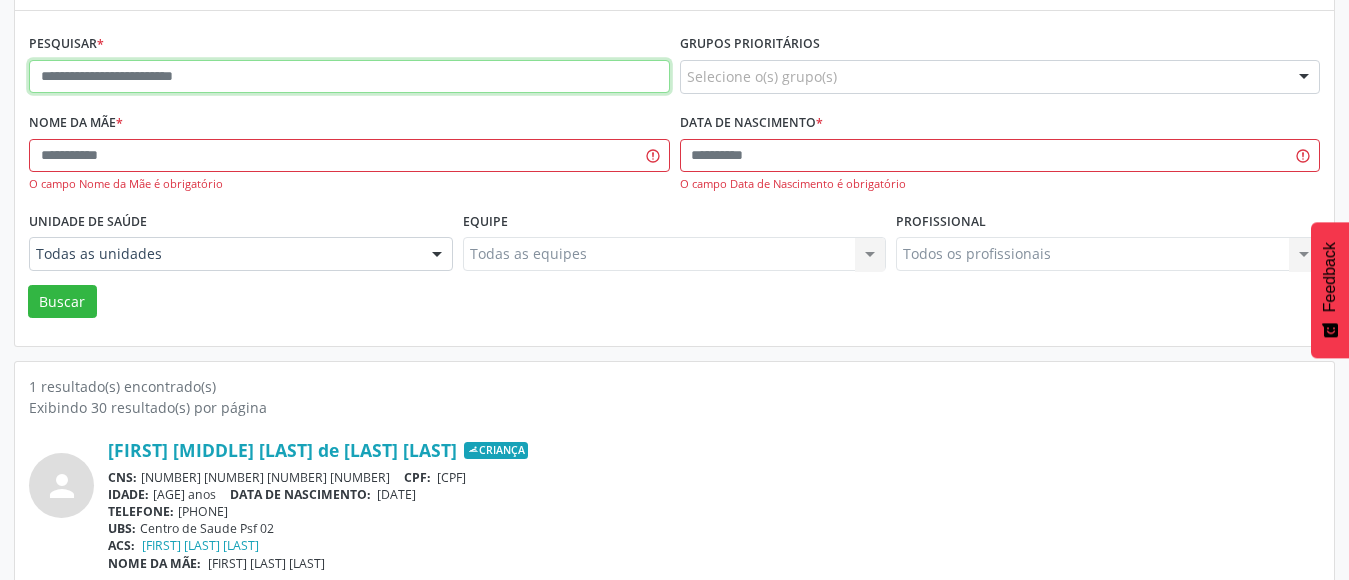 type 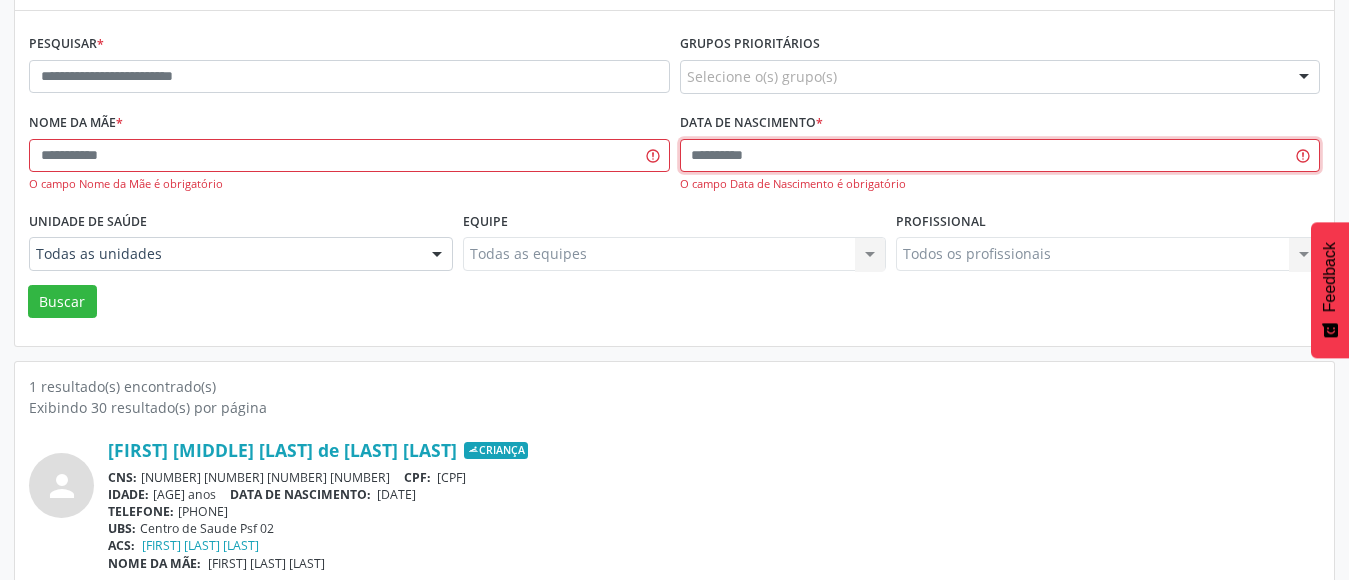 click at bounding box center [1000, 156] 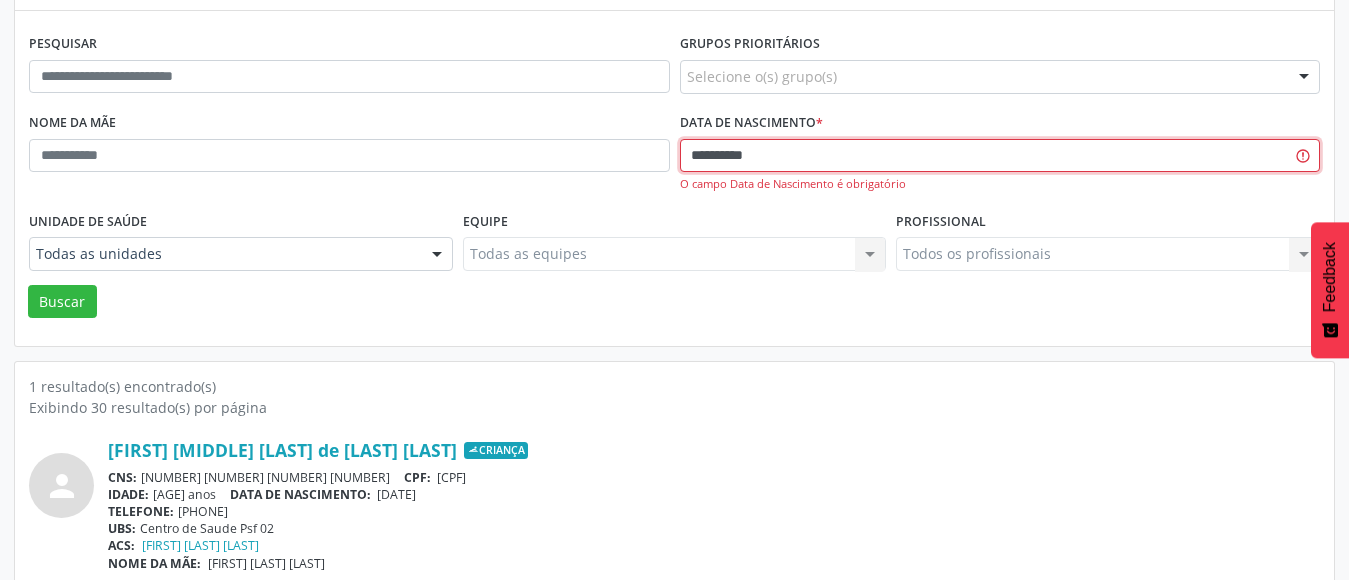 click on "Buscar" at bounding box center [62, 302] 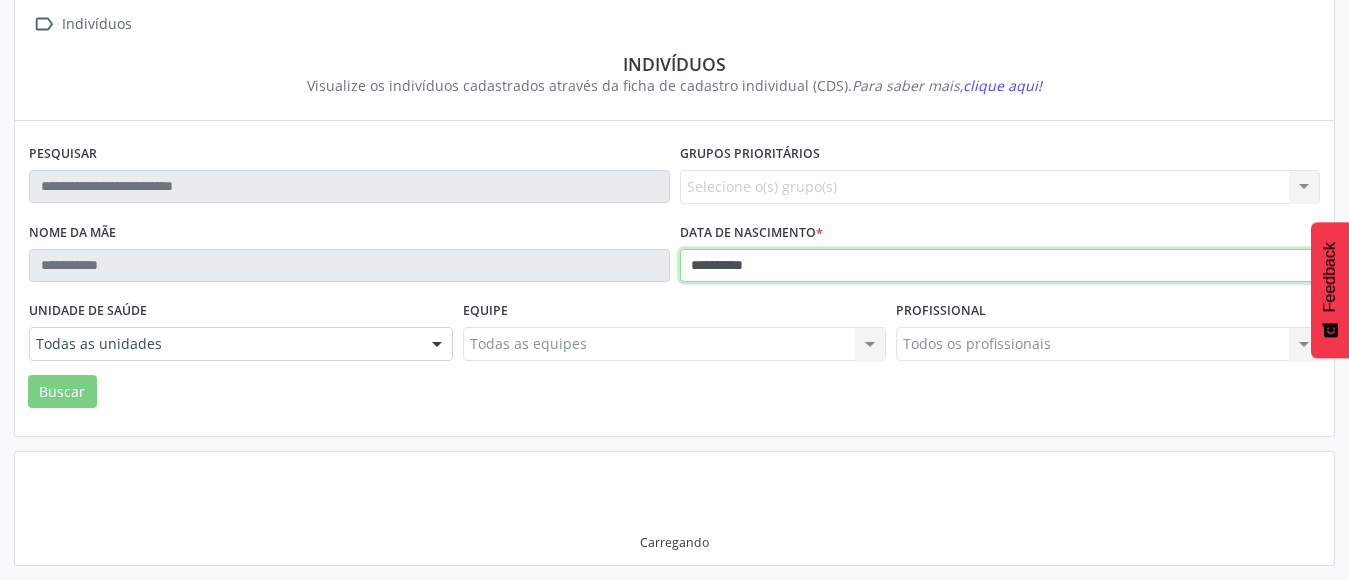 scroll, scrollTop: 236, scrollLeft: 0, axis: vertical 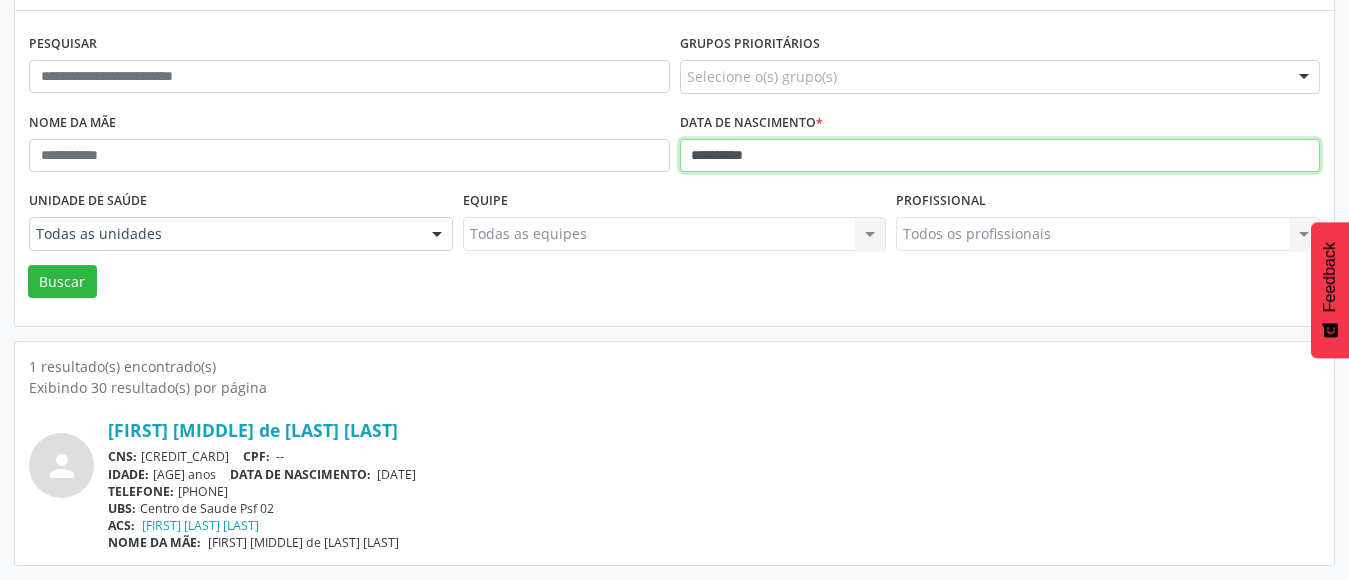 click on "Buscar" at bounding box center [62, 282] 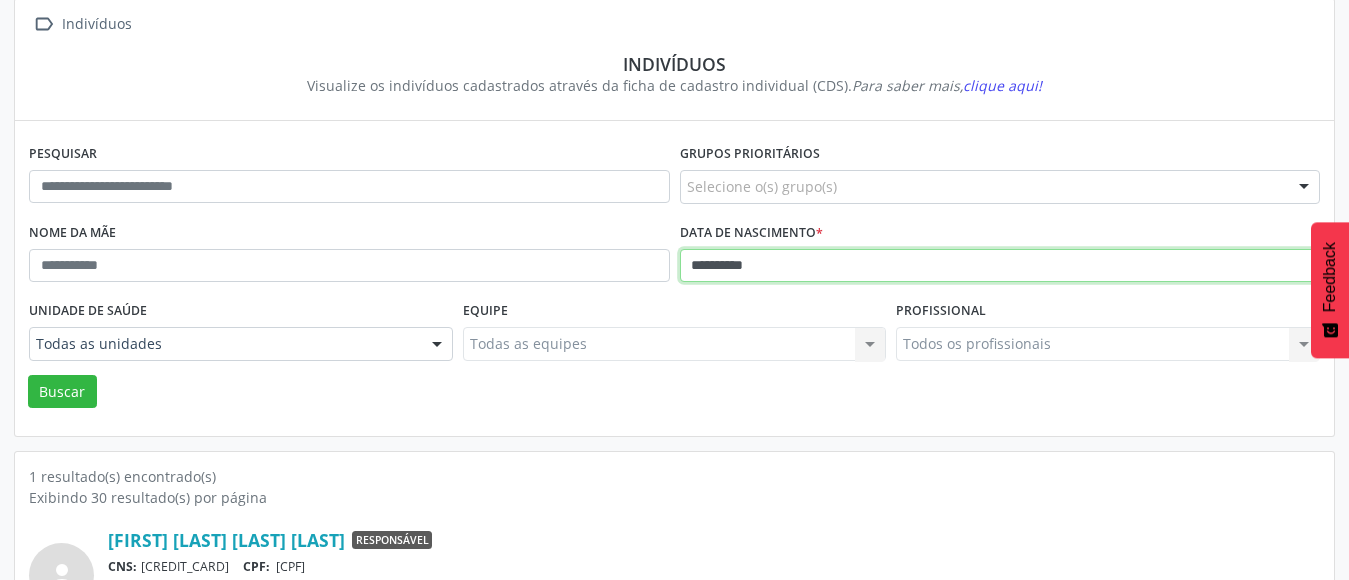 scroll, scrollTop: 236, scrollLeft: 0, axis: vertical 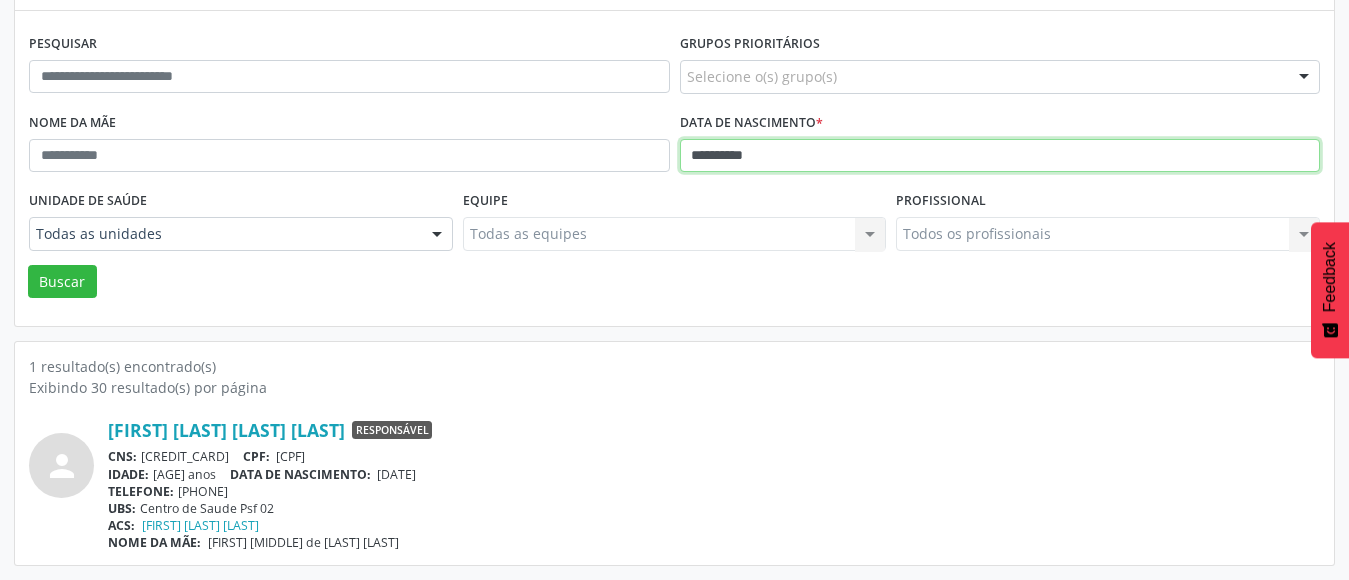 click on "Buscar" at bounding box center (62, 282) 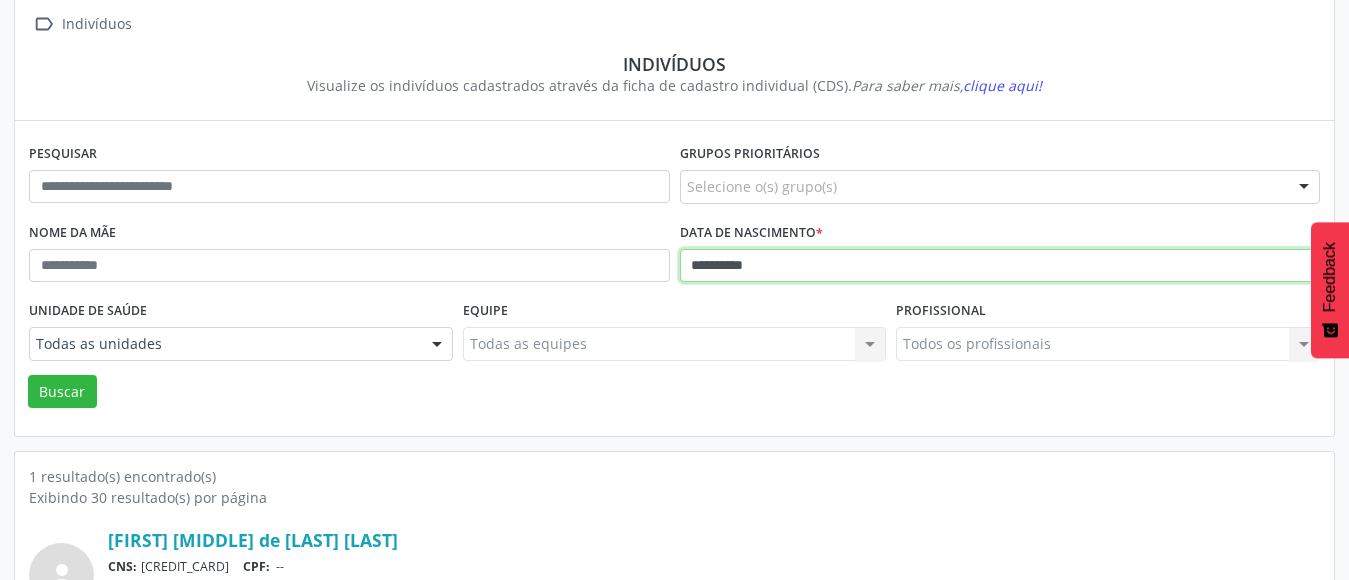 scroll, scrollTop: 236, scrollLeft: 0, axis: vertical 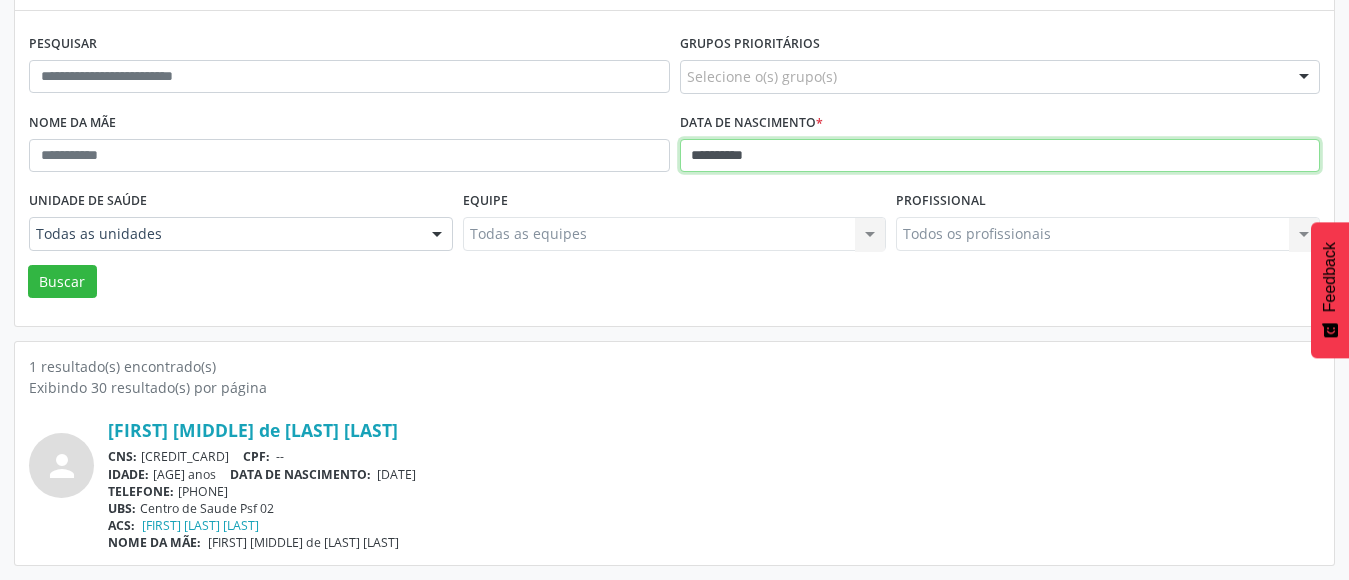 drag, startPoint x: 925, startPoint y: 162, endPoint x: 580, endPoint y: 209, distance: 348.18674 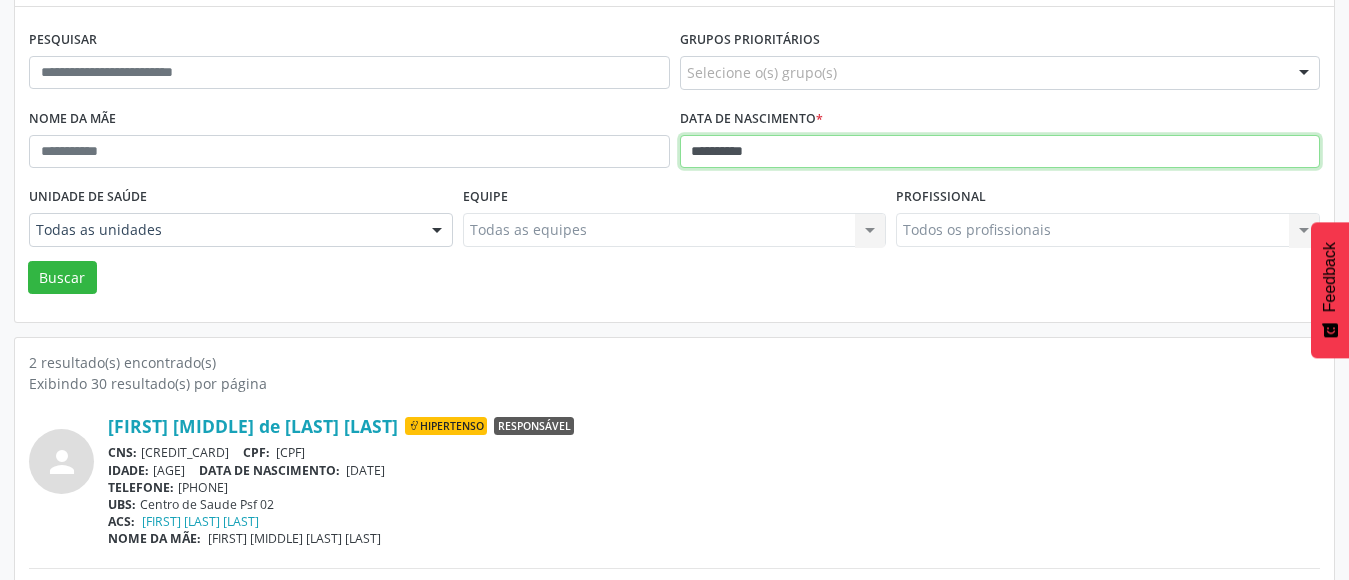 scroll, scrollTop: 211, scrollLeft: 0, axis: vertical 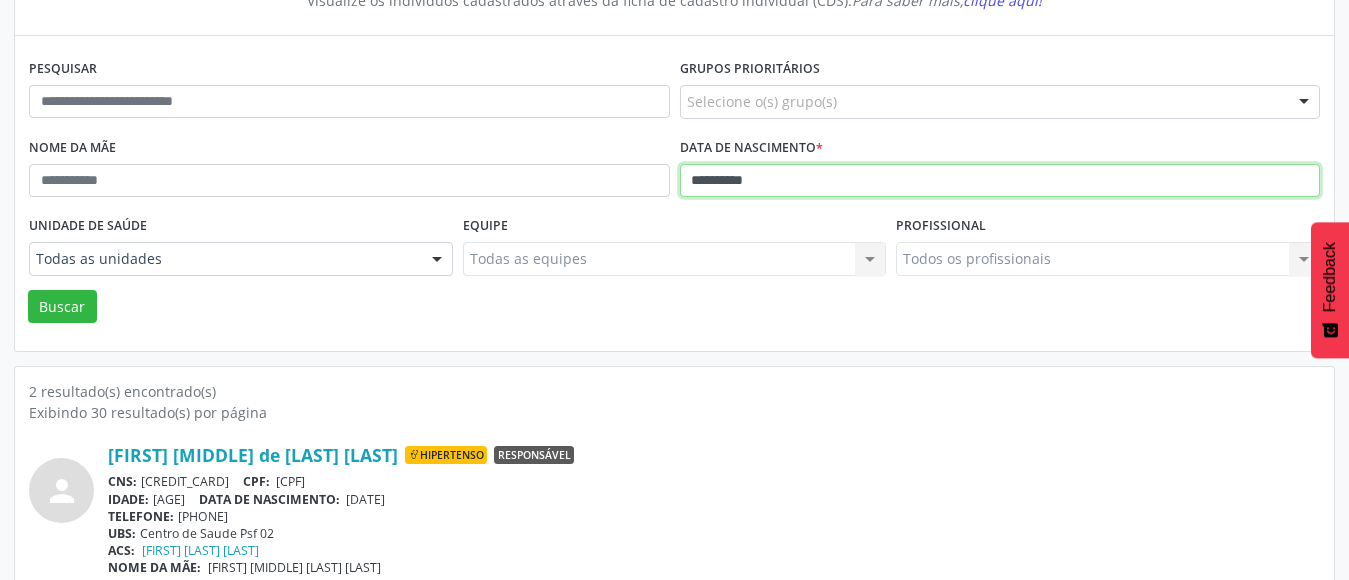 drag, startPoint x: 852, startPoint y: 170, endPoint x: 633, endPoint y: 194, distance: 220.31114 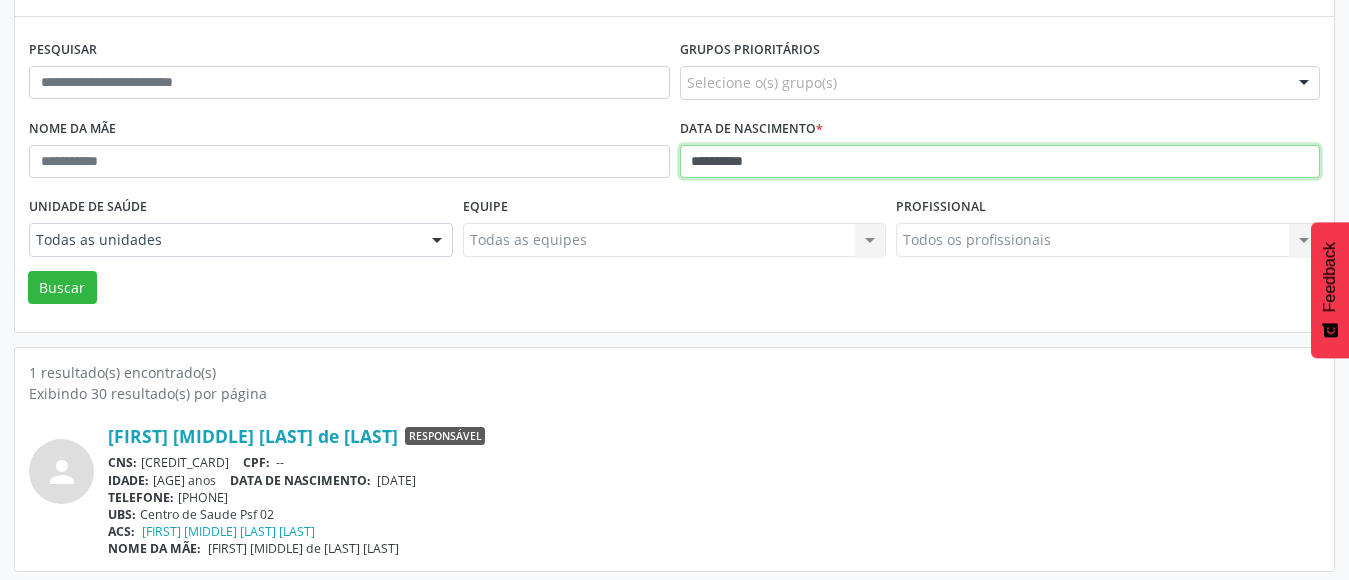scroll, scrollTop: 236, scrollLeft: 0, axis: vertical 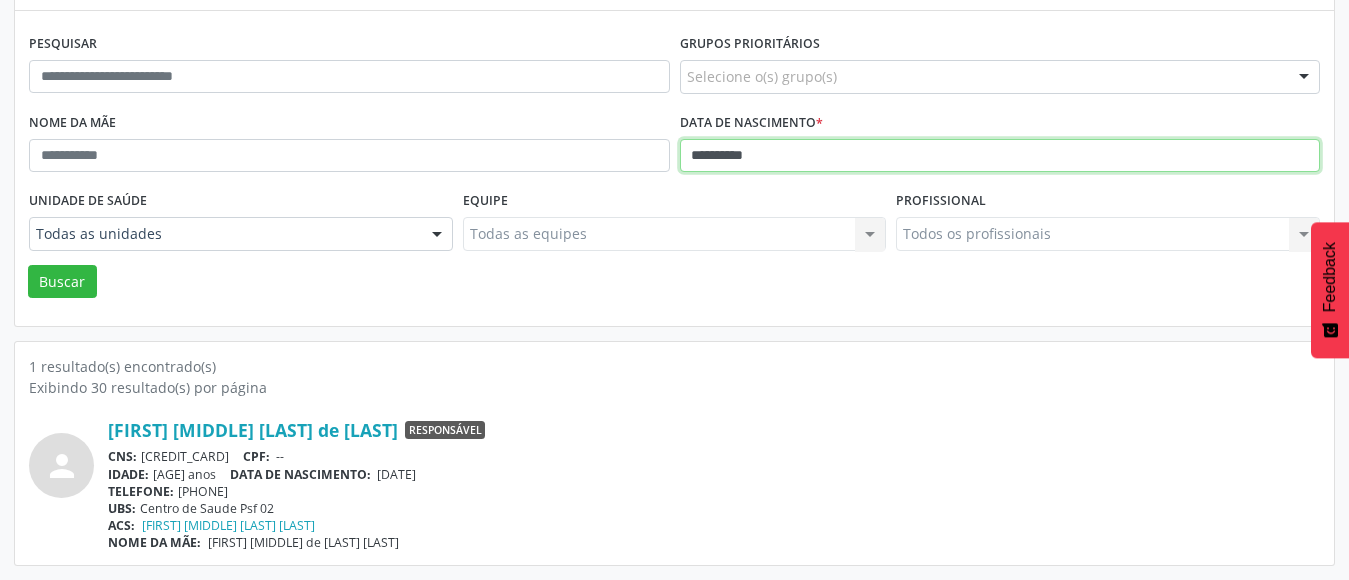 drag, startPoint x: 848, startPoint y: 158, endPoint x: 225, endPoint y: 206, distance: 624.8464 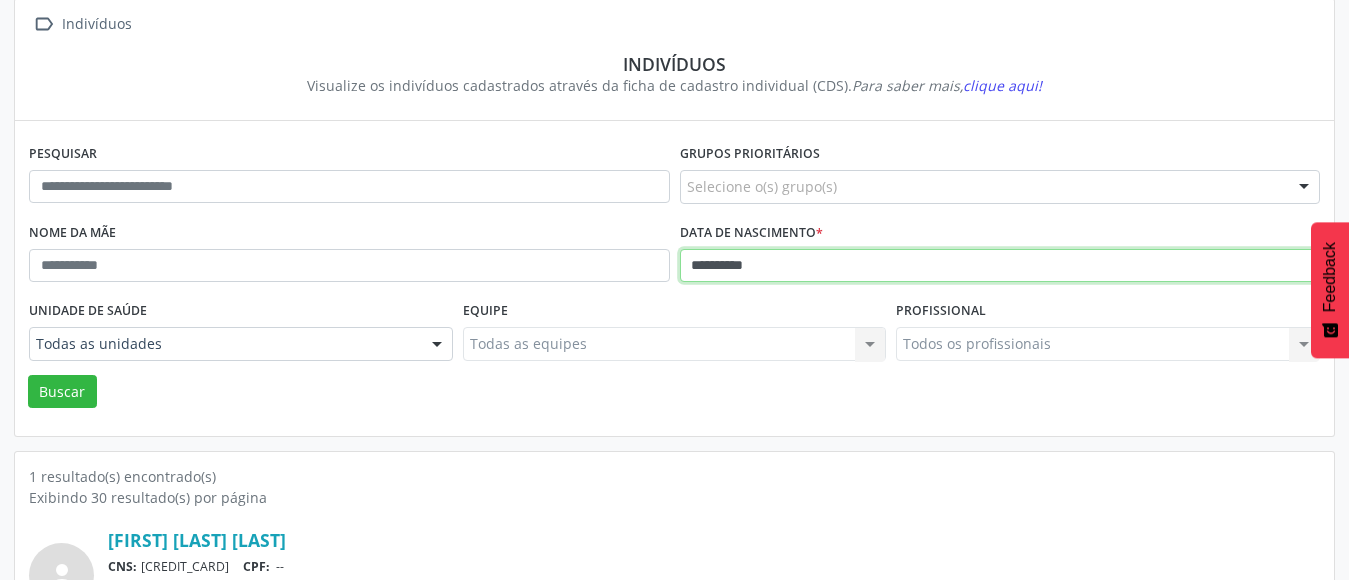 scroll, scrollTop: 236, scrollLeft: 0, axis: vertical 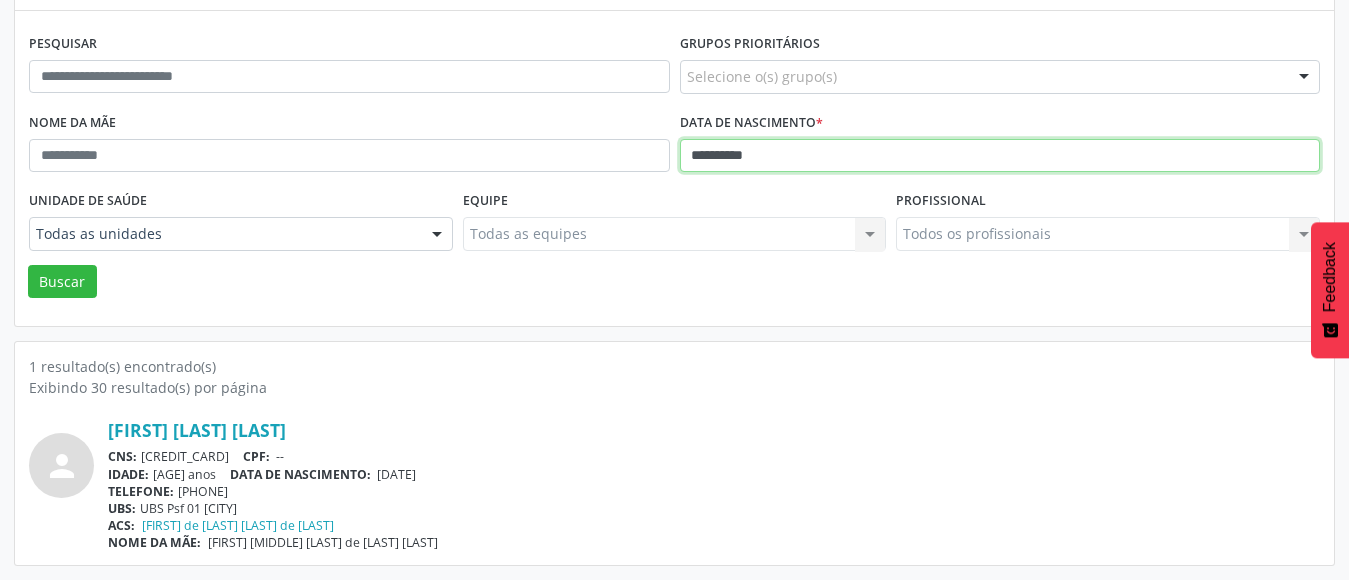 drag, startPoint x: 778, startPoint y: 158, endPoint x: 481, endPoint y: 175, distance: 297.48615 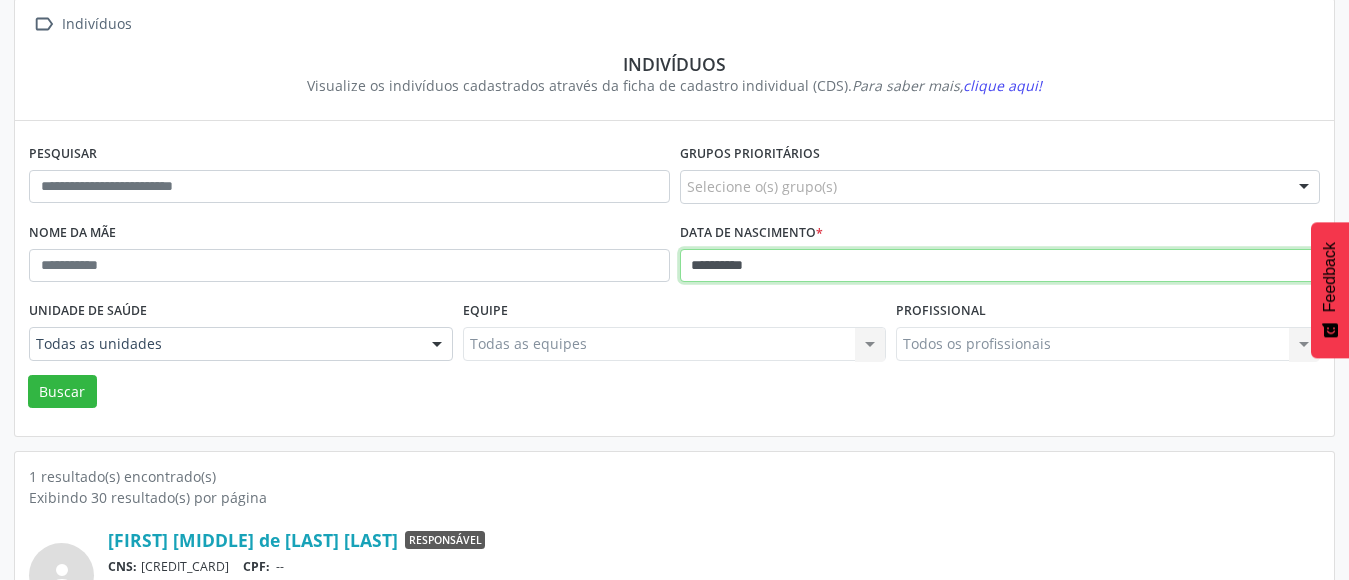 scroll, scrollTop: 236, scrollLeft: 0, axis: vertical 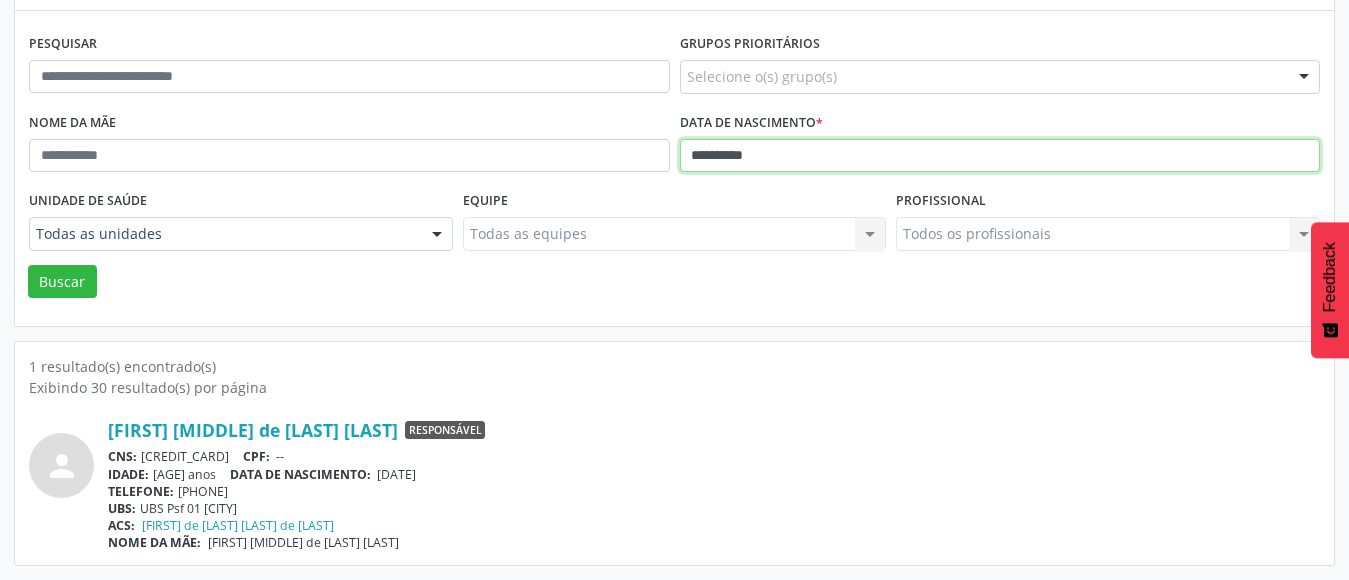 drag, startPoint x: 875, startPoint y: 149, endPoint x: 415, endPoint y: 198, distance: 462.60242 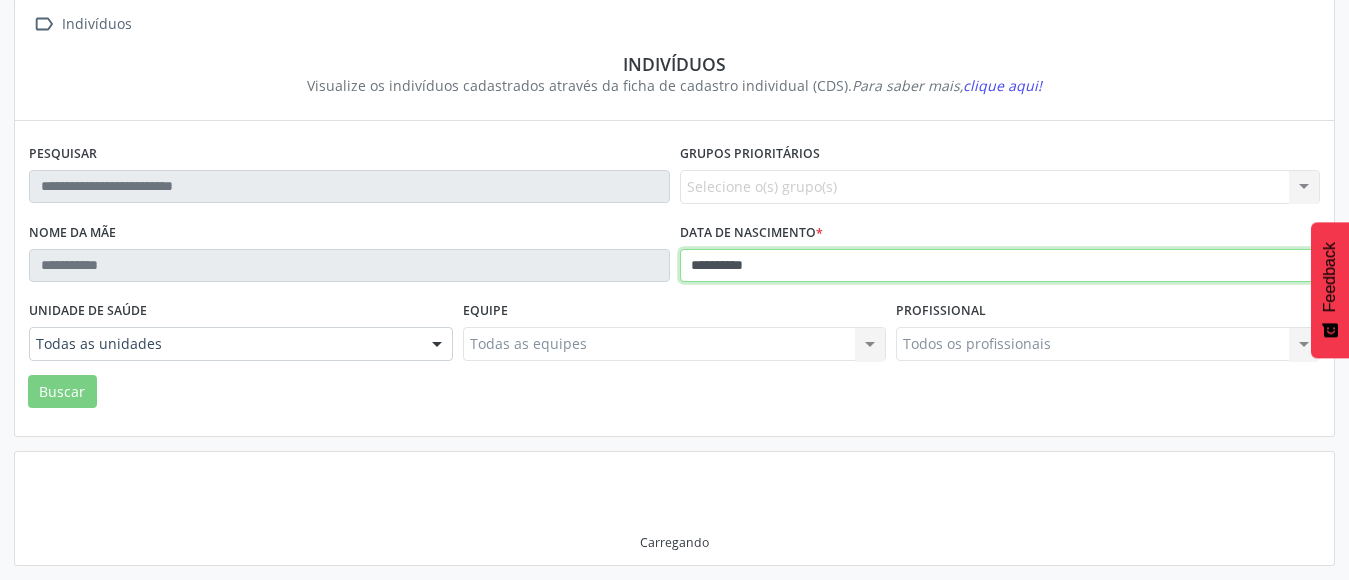 scroll, scrollTop: 236, scrollLeft: 0, axis: vertical 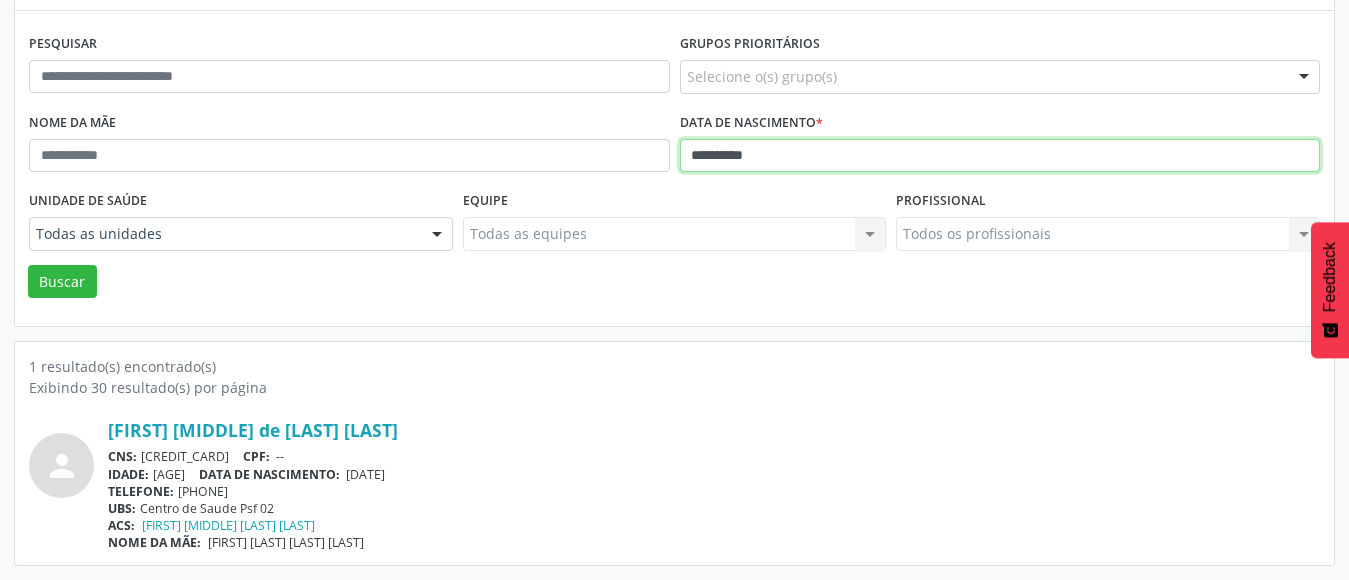 drag, startPoint x: 768, startPoint y: 162, endPoint x: 451, endPoint y: 183, distance: 317.69482 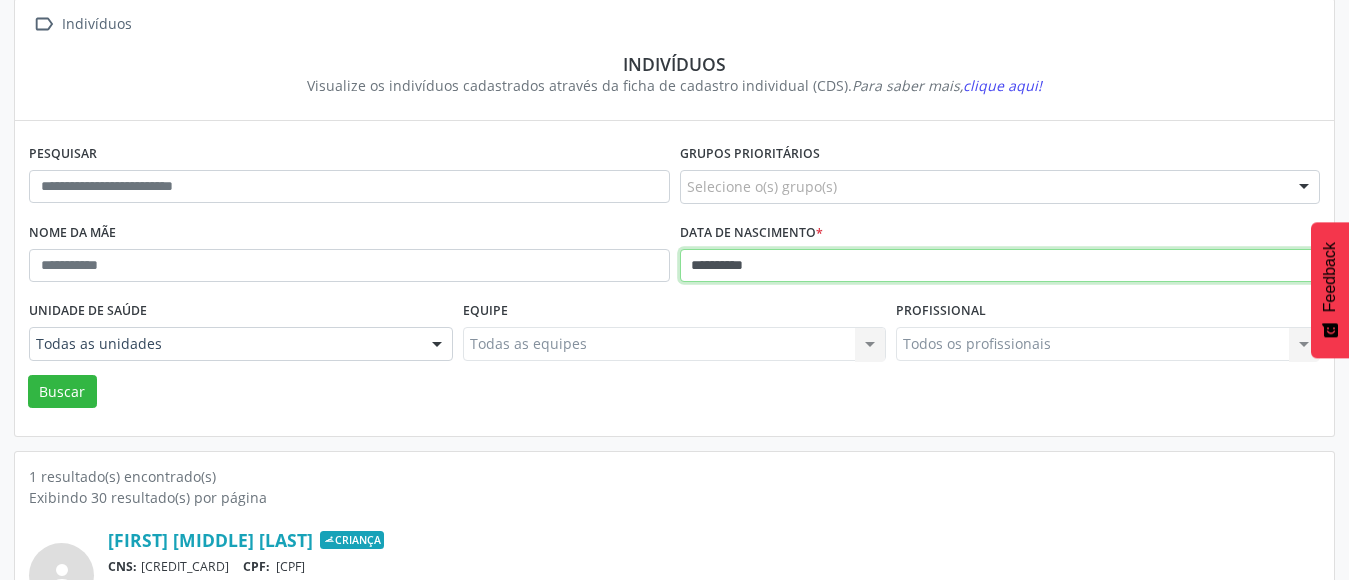scroll, scrollTop: 236, scrollLeft: 0, axis: vertical 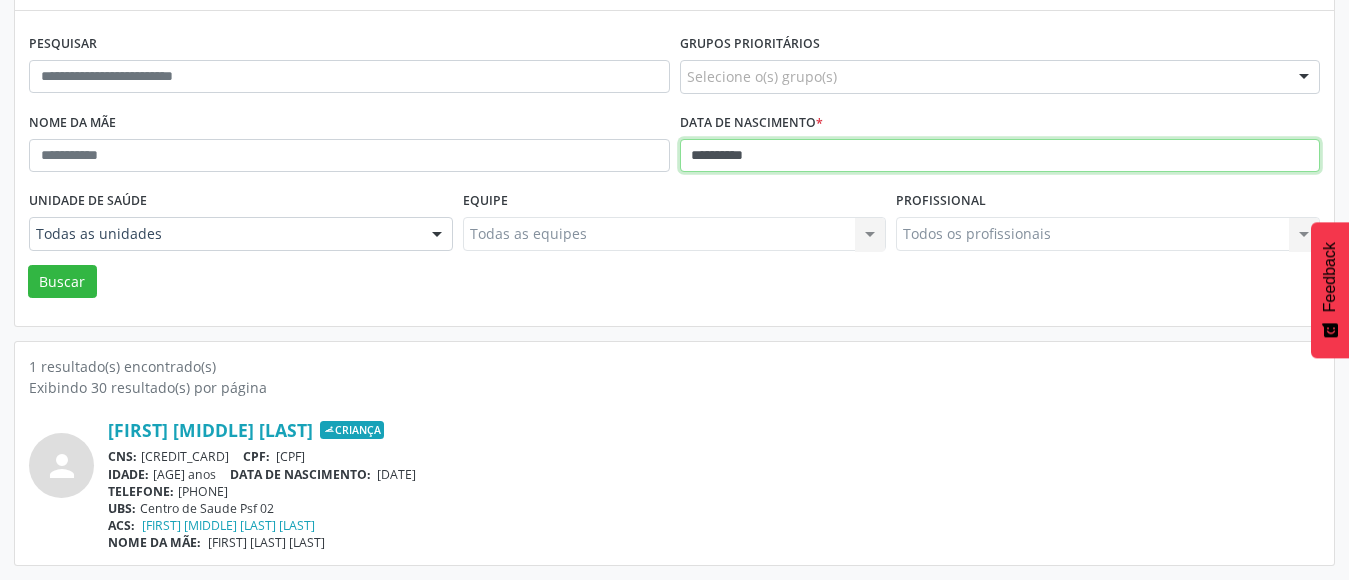 drag, startPoint x: 765, startPoint y: 166, endPoint x: 487, endPoint y: 204, distance: 280.5851 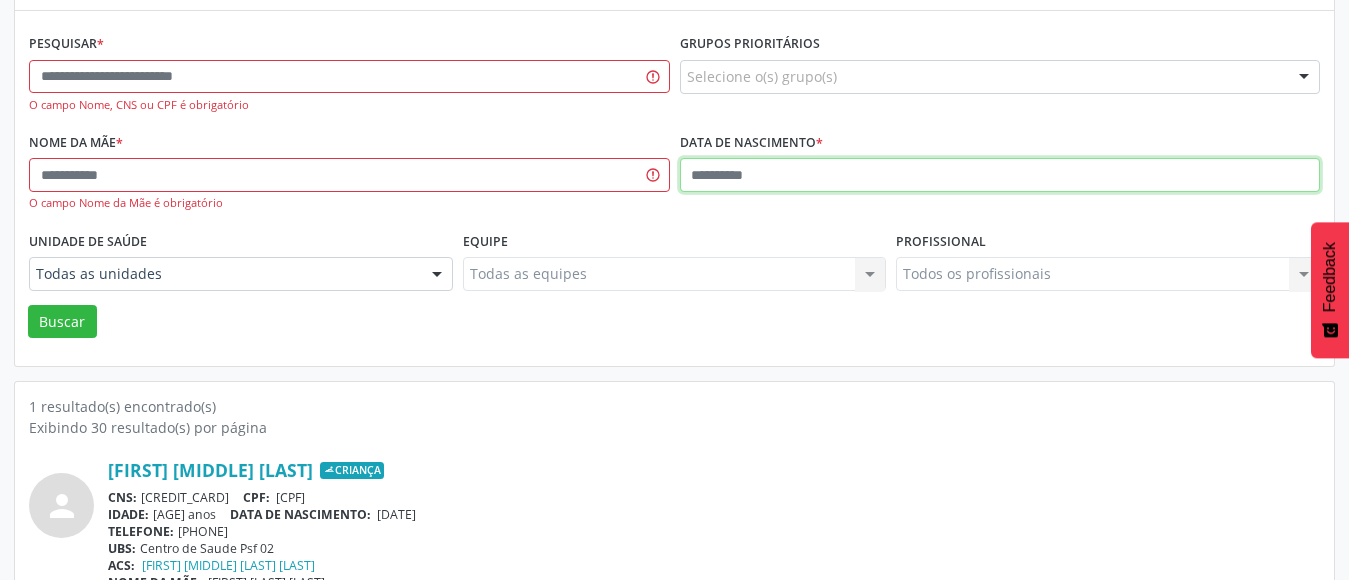 type 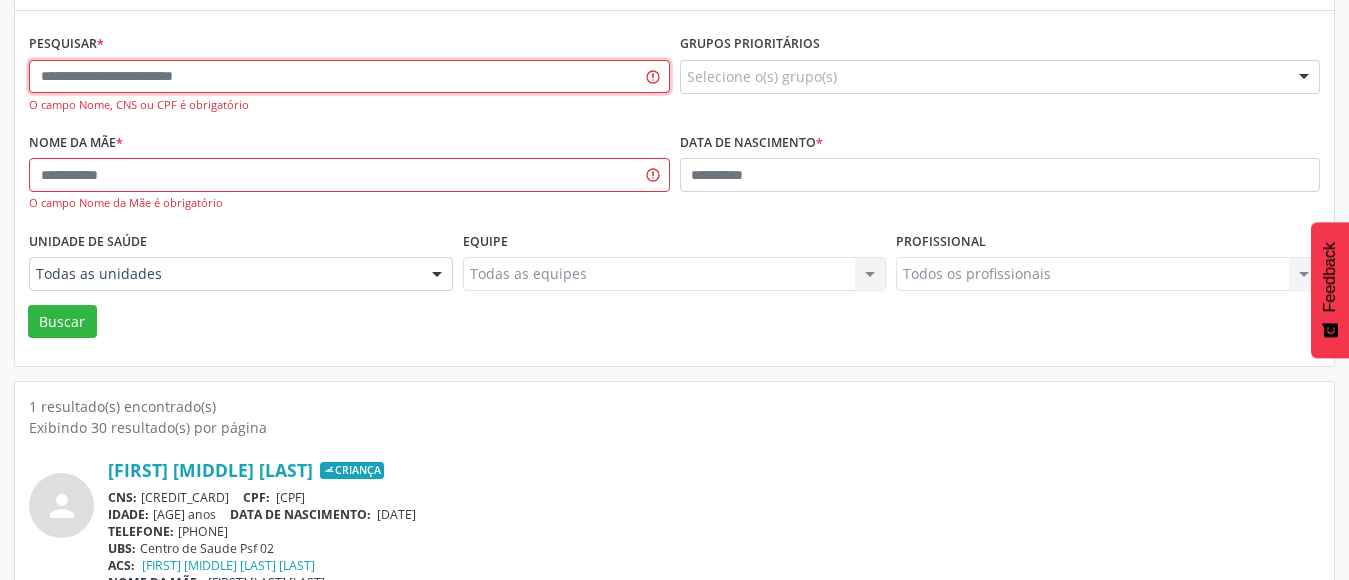 click at bounding box center [349, 77] 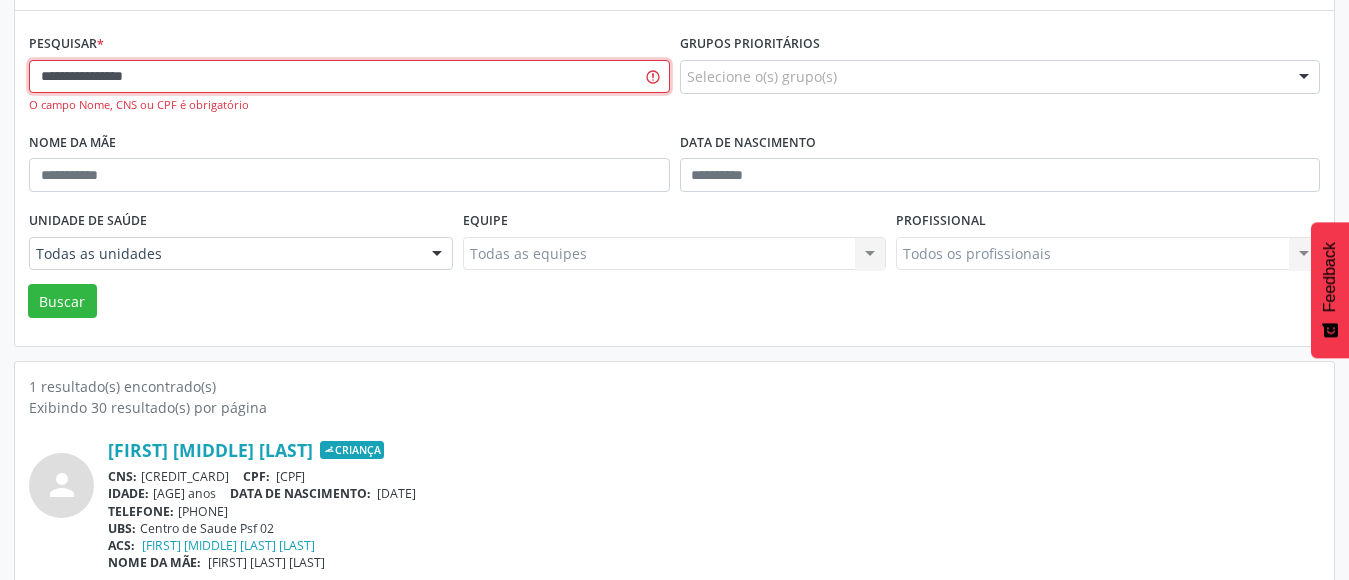 type on "**********" 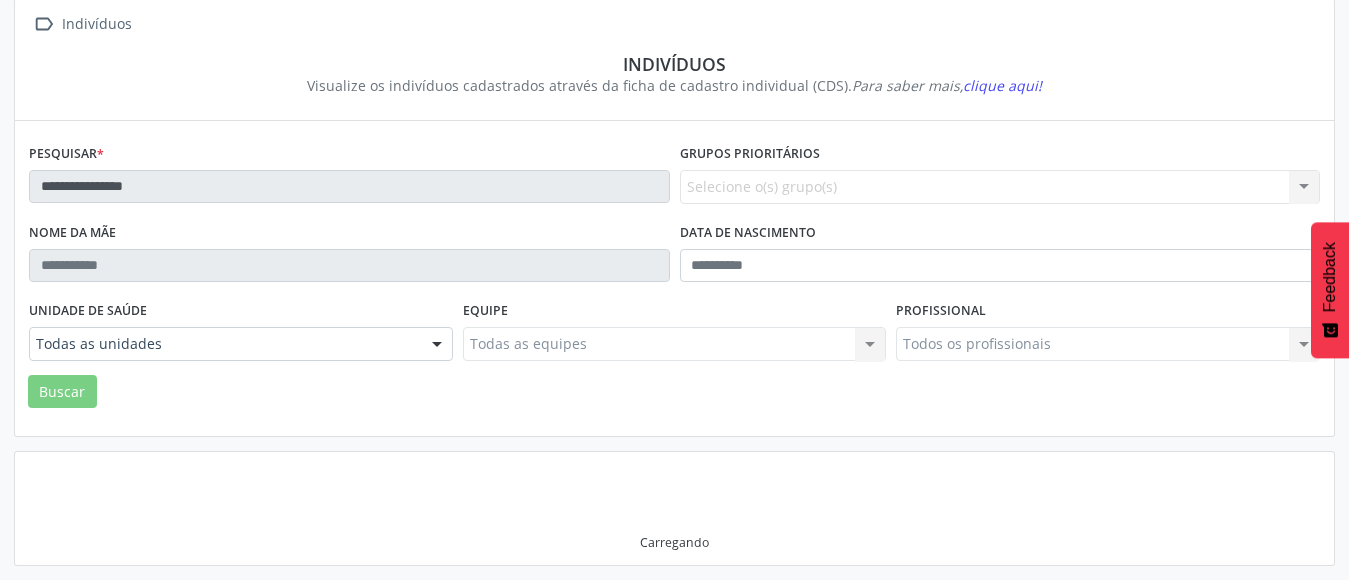 scroll, scrollTop: 236, scrollLeft: 0, axis: vertical 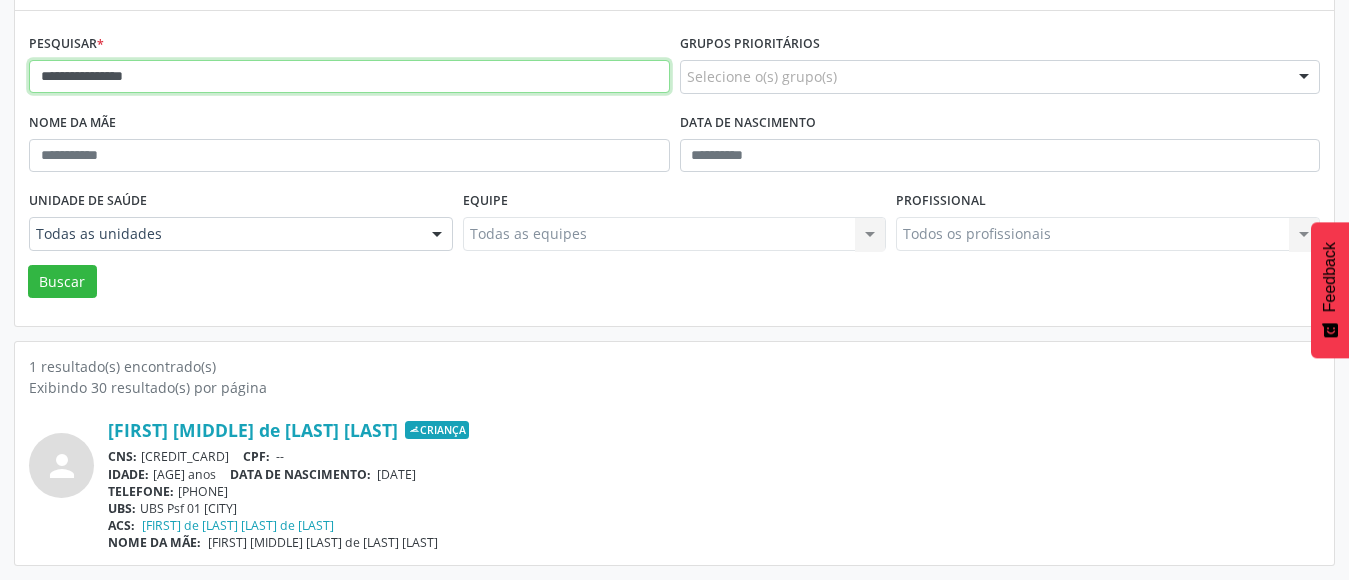 drag, startPoint x: 571, startPoint y: 81, endPoint x: 0, endPoint y: 108, distance: 571.638 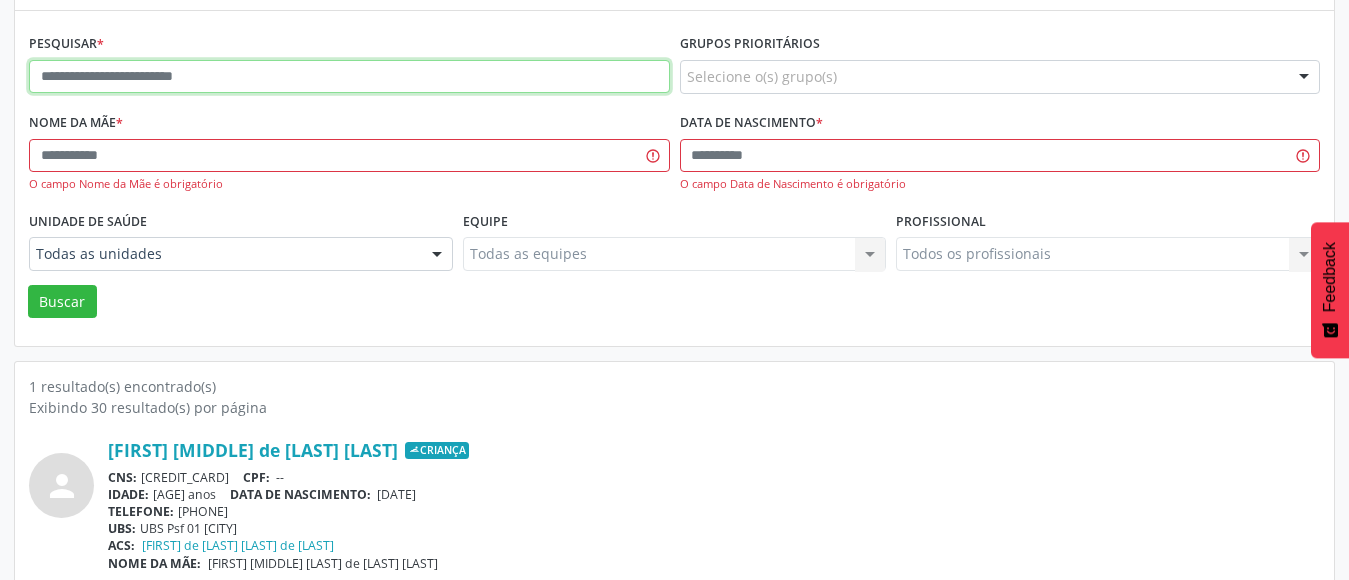 type 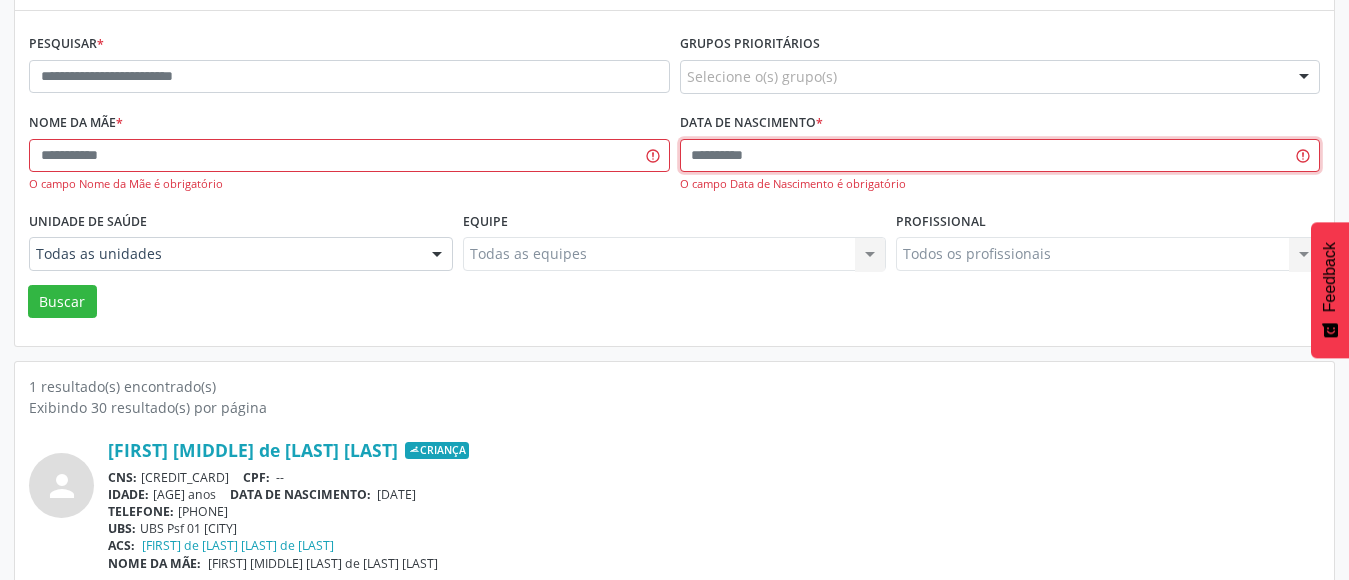 click at bounding box center (1000, 156) 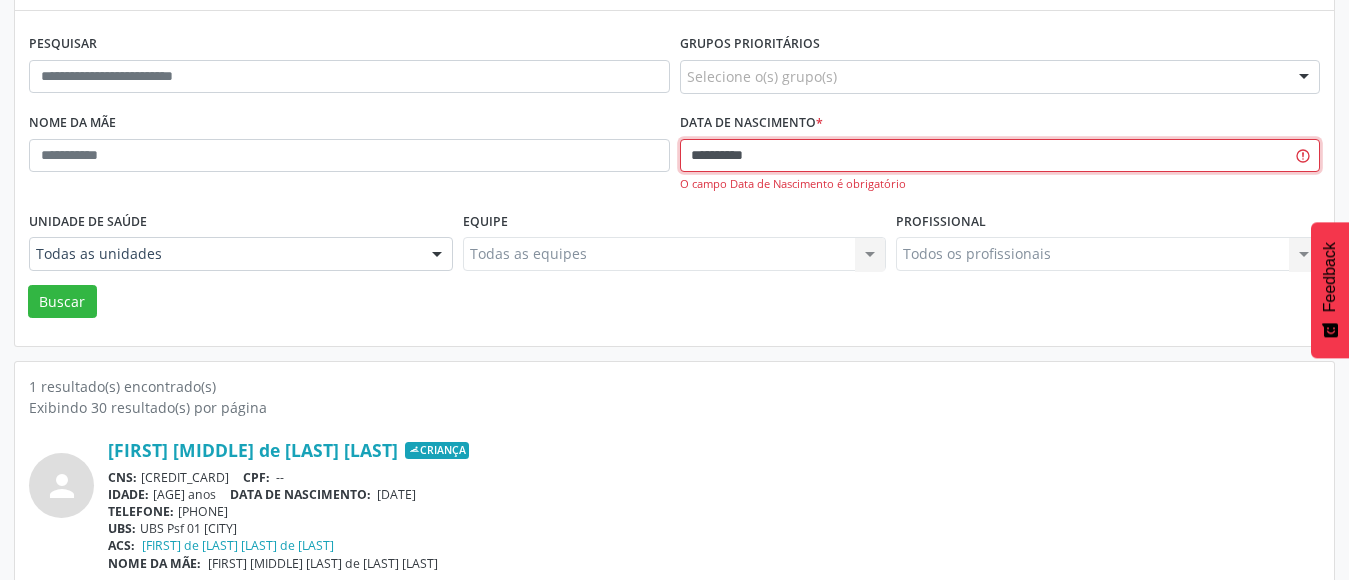click on "Buscar" at bounding box center (62, 302) 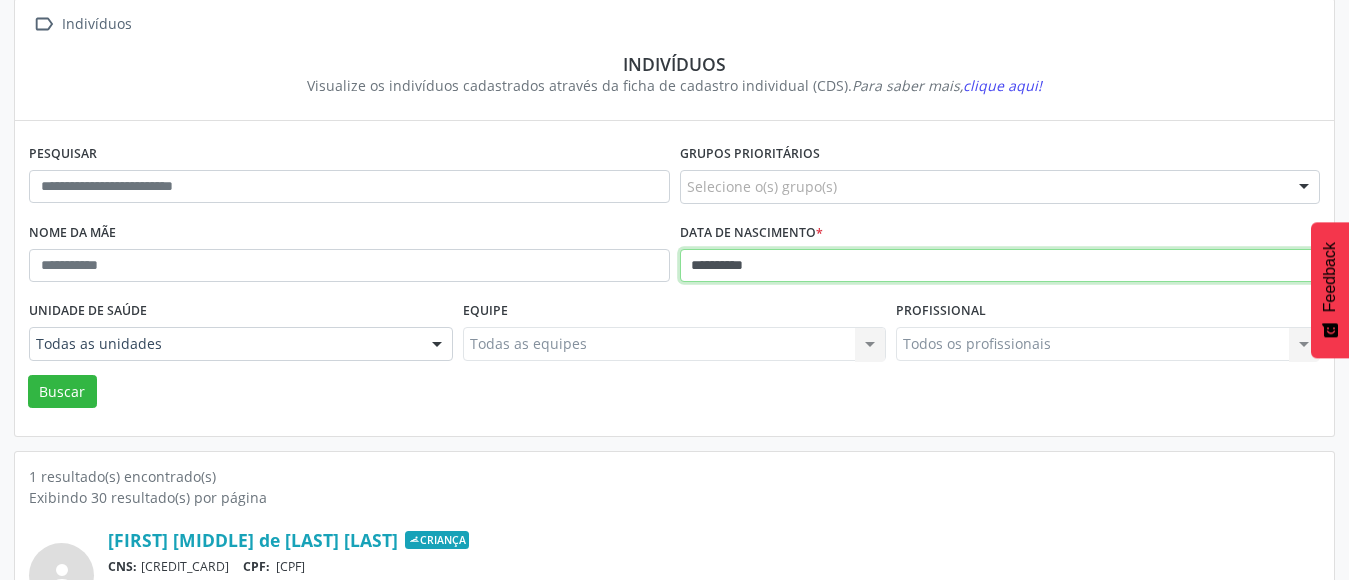 scroll, scrollTop: 236, scrollLeft: 0, axis: vertical 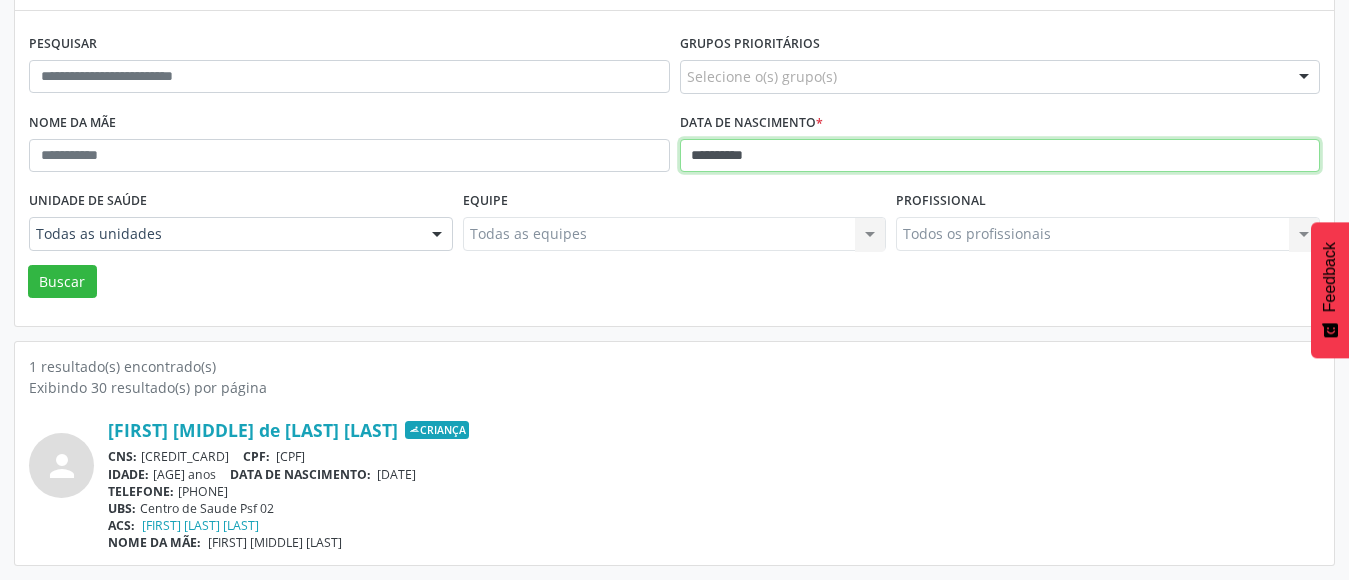 click on "Buscar" at bounding box center (62, 282) 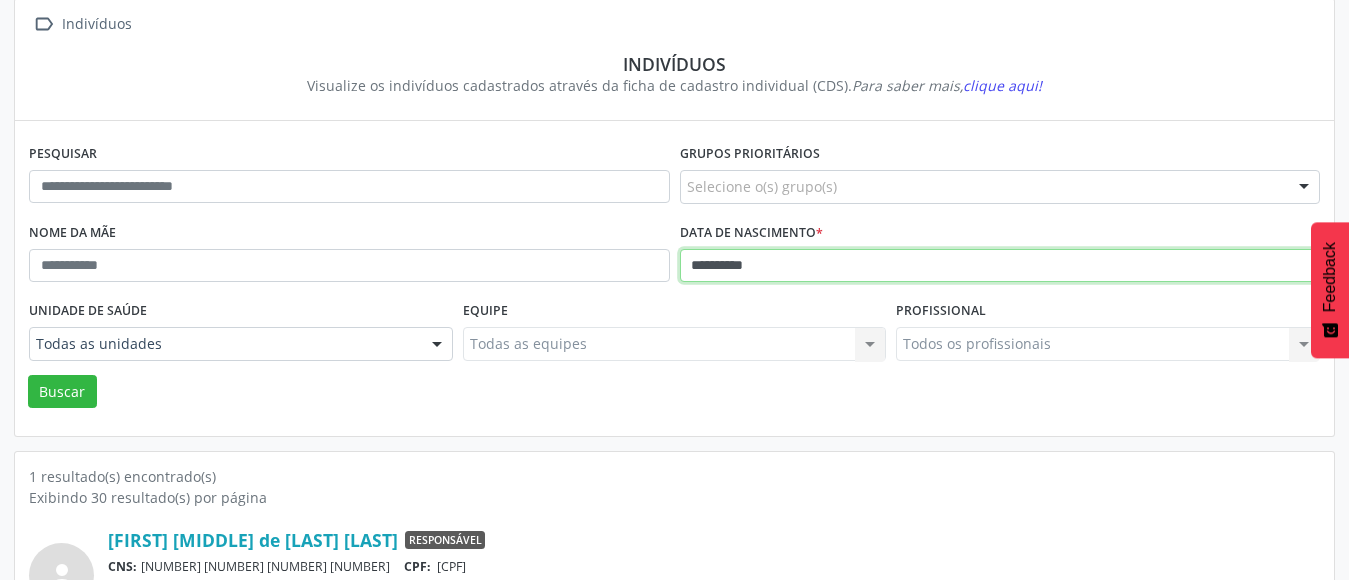 scroll, scrollTop: 236, scrollLeft: 0, axis: vertical 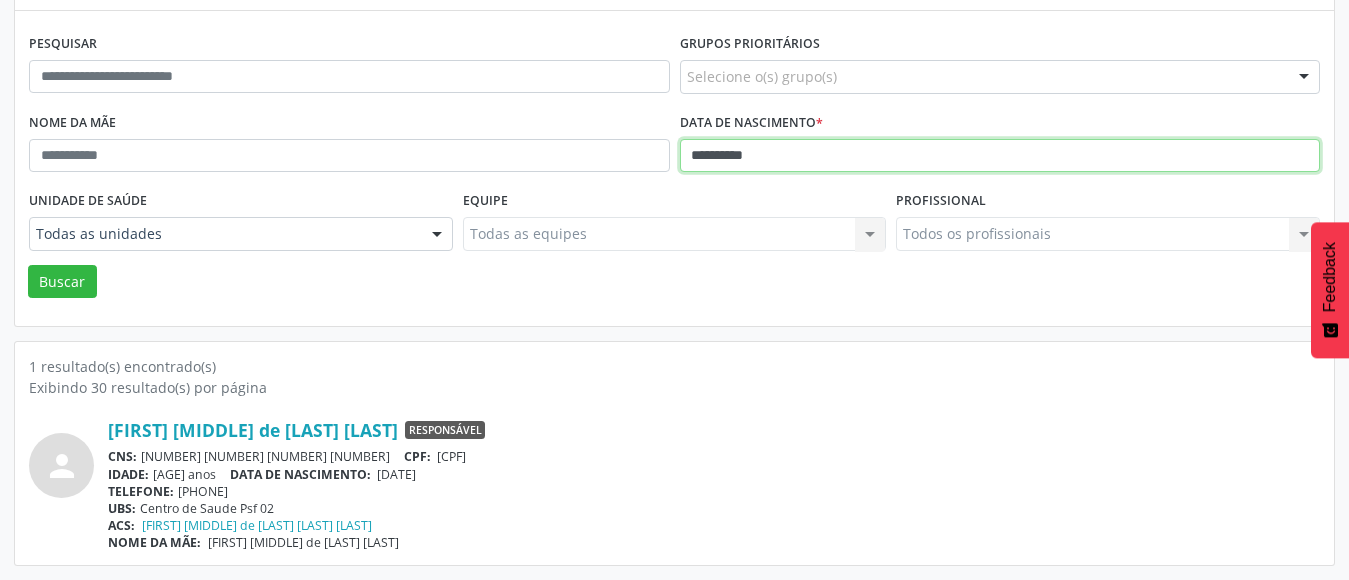 type on "**********" 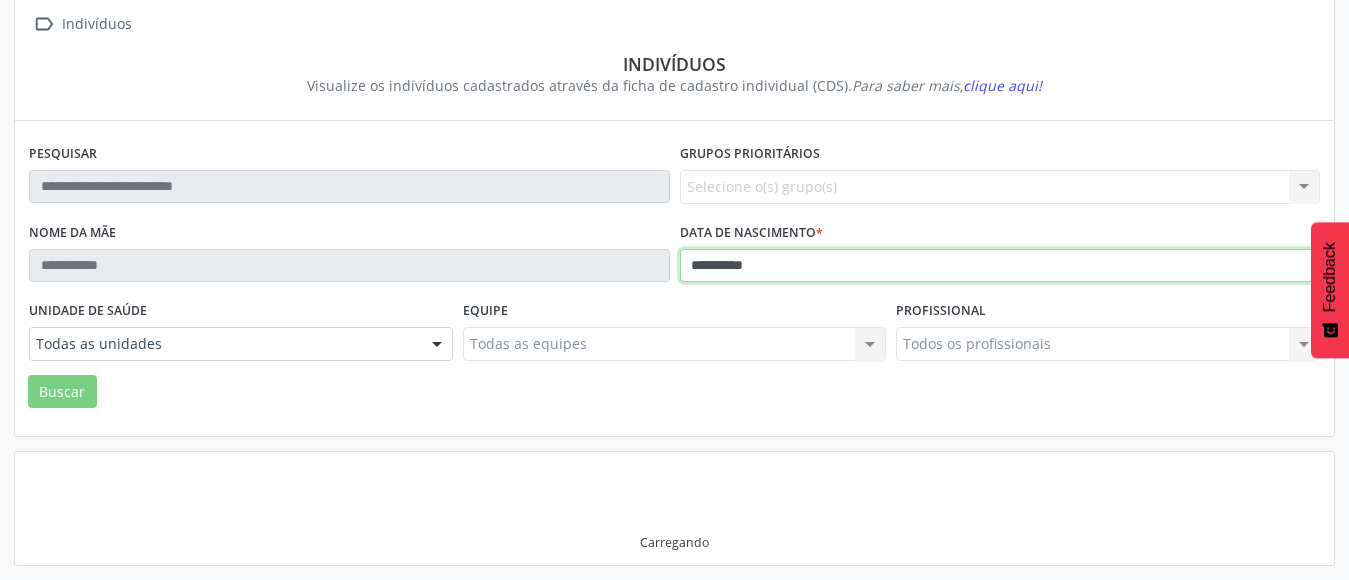 scroll, scrollTop: 120, scrollLeft: 0, axis: vertical 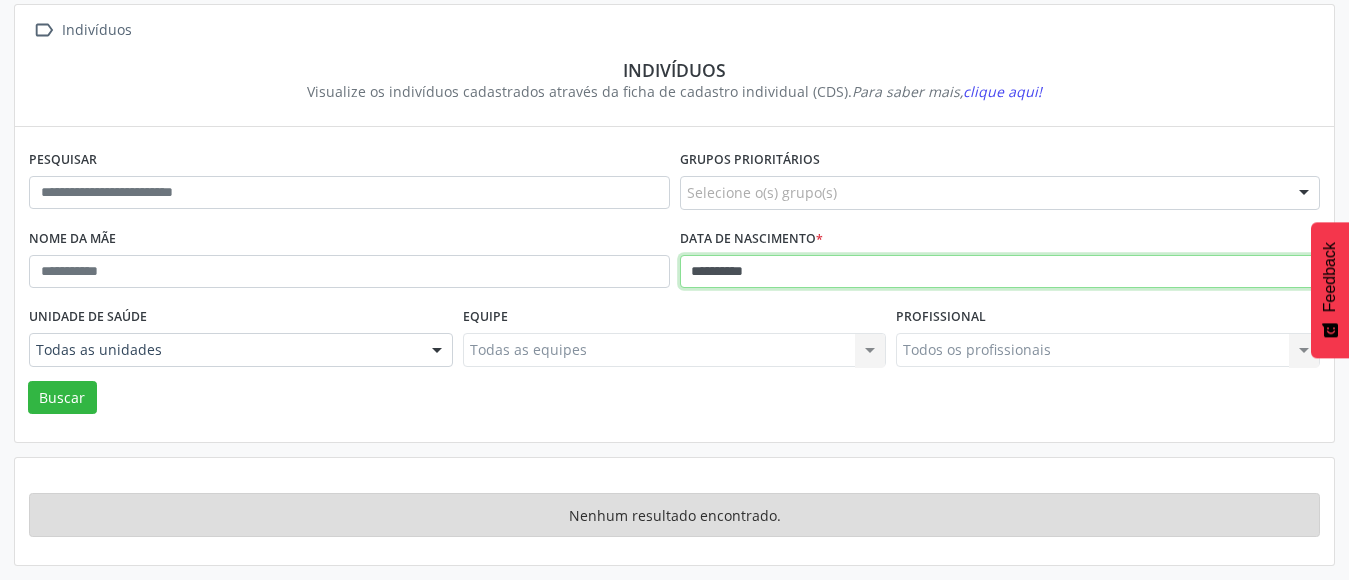 drag, startPoint x: 799, startPoint y: 277, endPoint x: 339, endPoint y: 336, distance: 463.76825 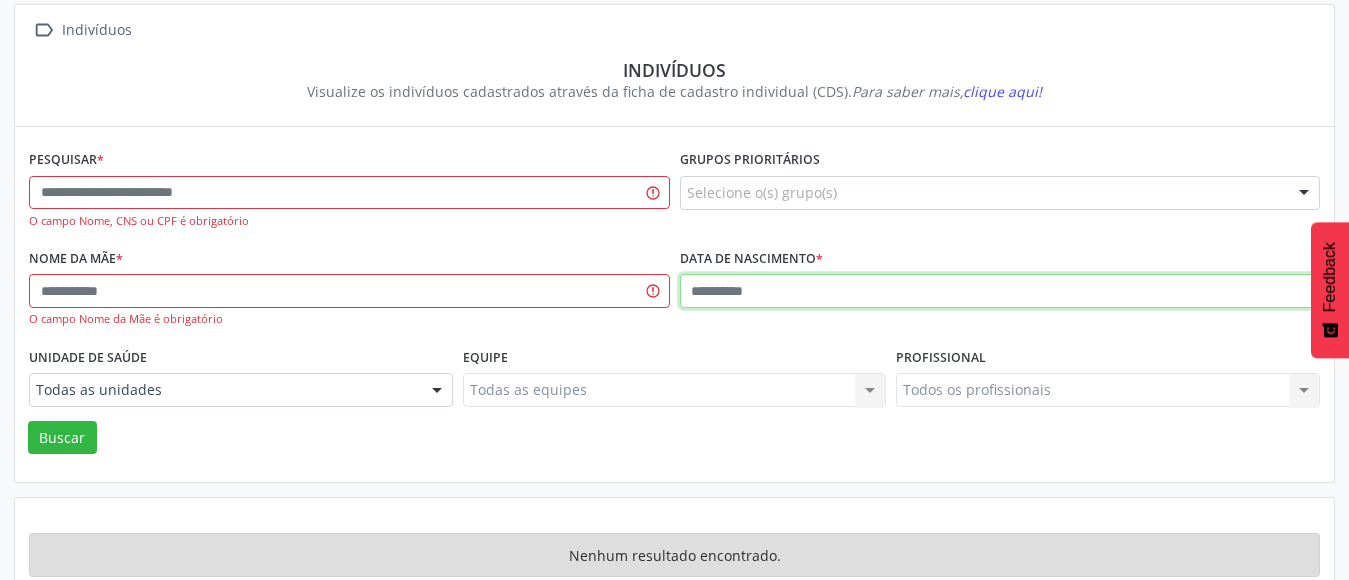 scroll, scrollTop: 160, scrollLeft: 0, axis: vertical 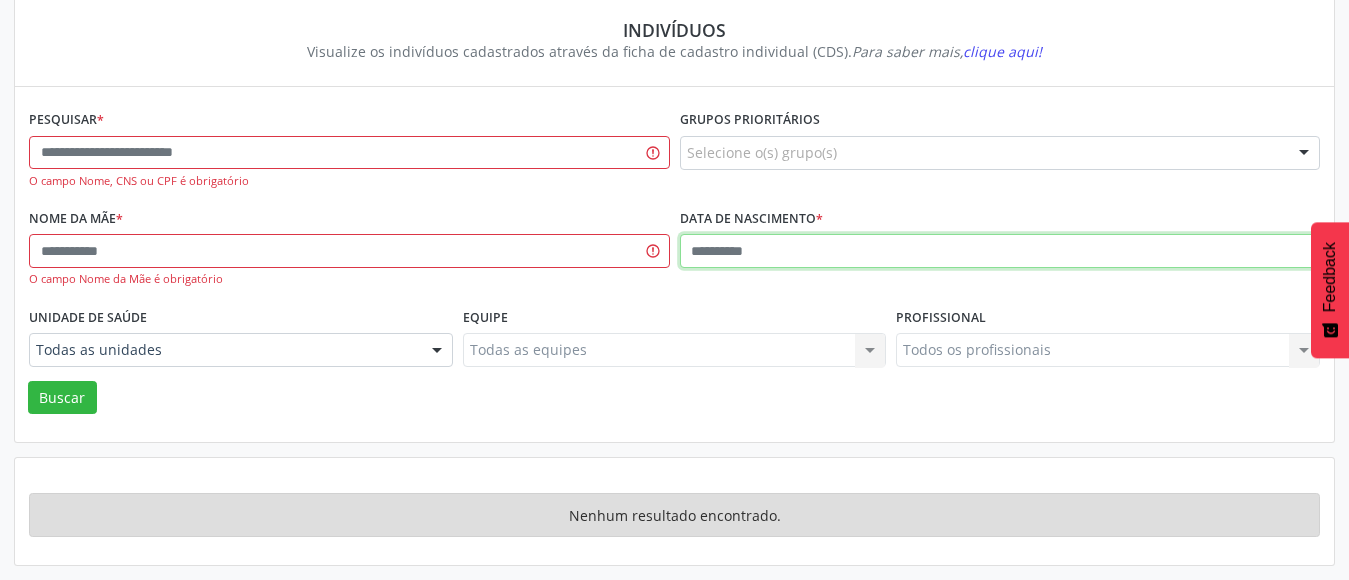 type 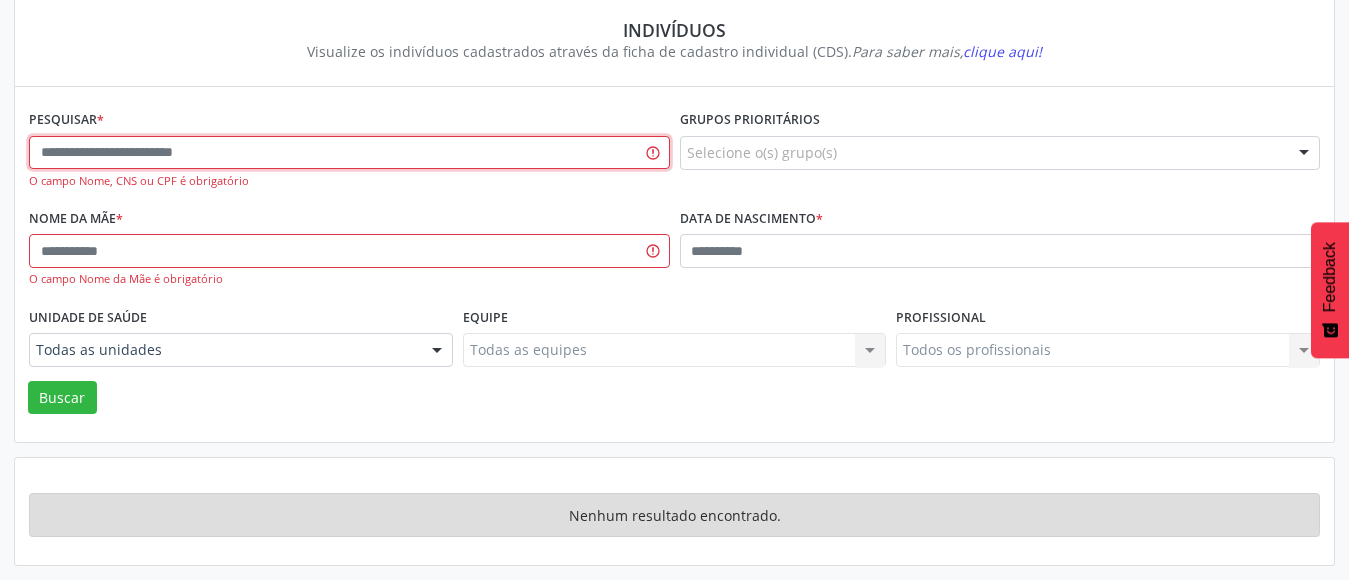 click at bounding box center [349, 153] 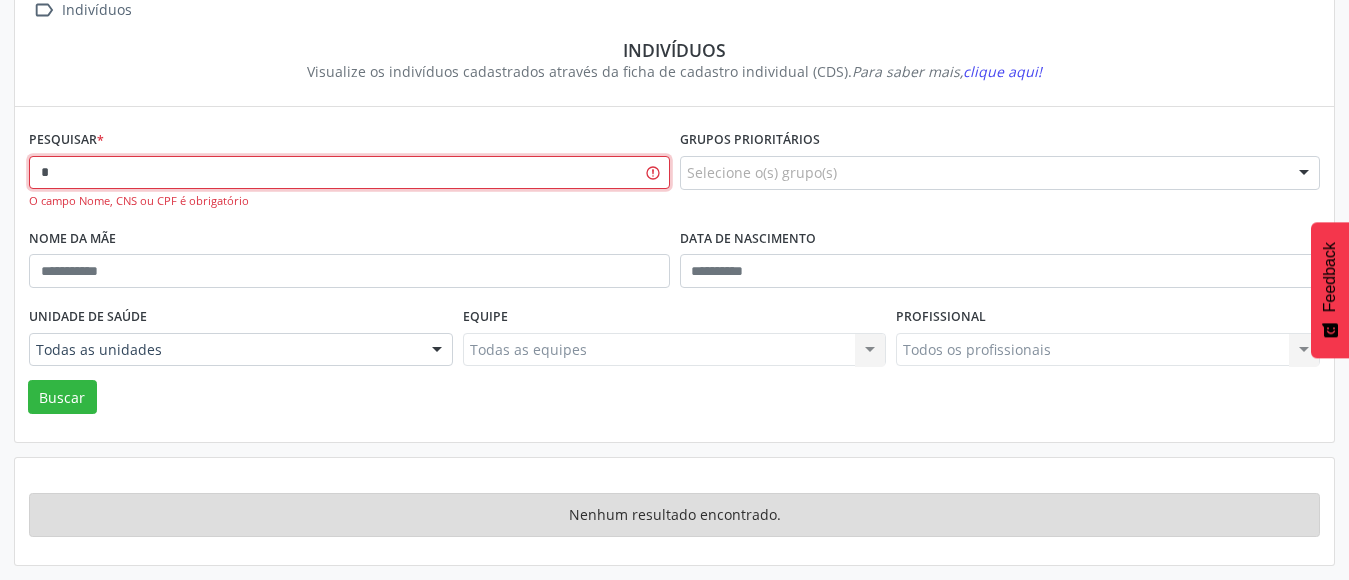 scroll, scrollTop: 140, scrollLeft: 0, axis: vertical 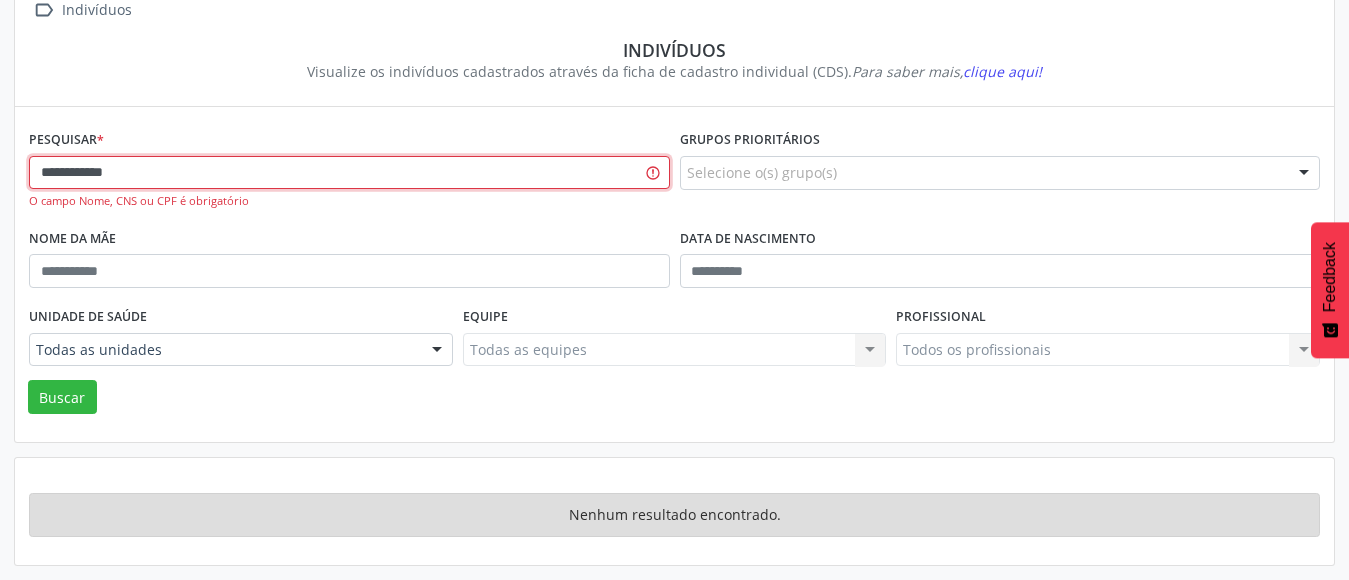 type on "**********" 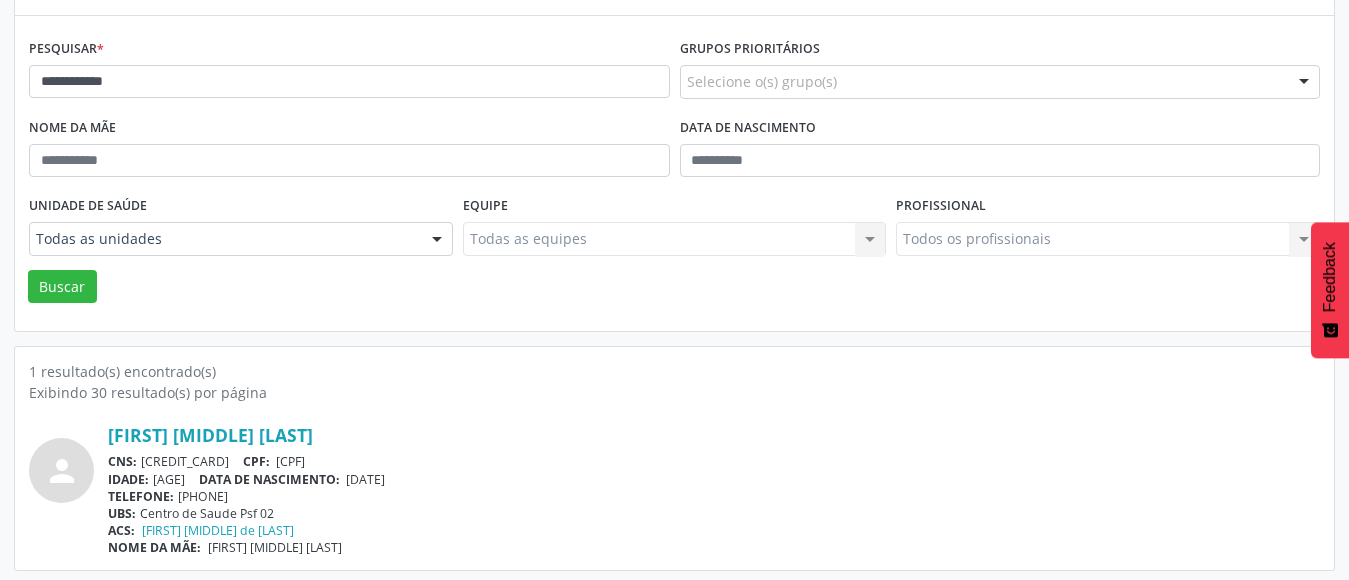 scroll, scrollTop: 236, scrollLeft: 0, axis: vertical 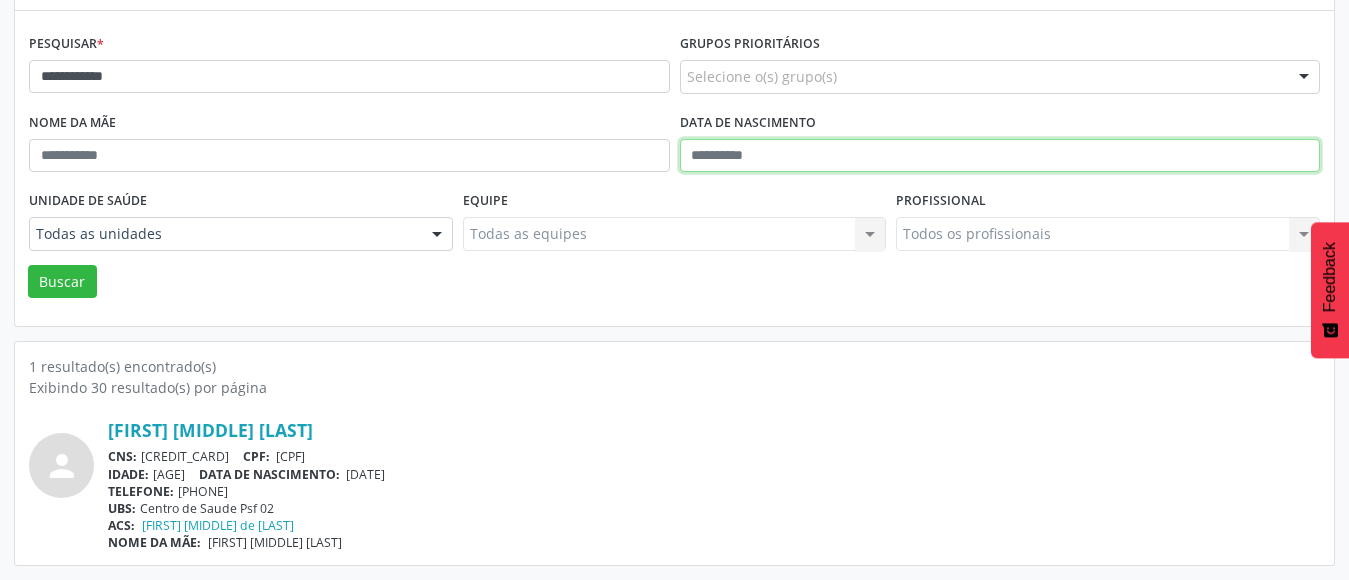 click at bounding box center [1000, 156] 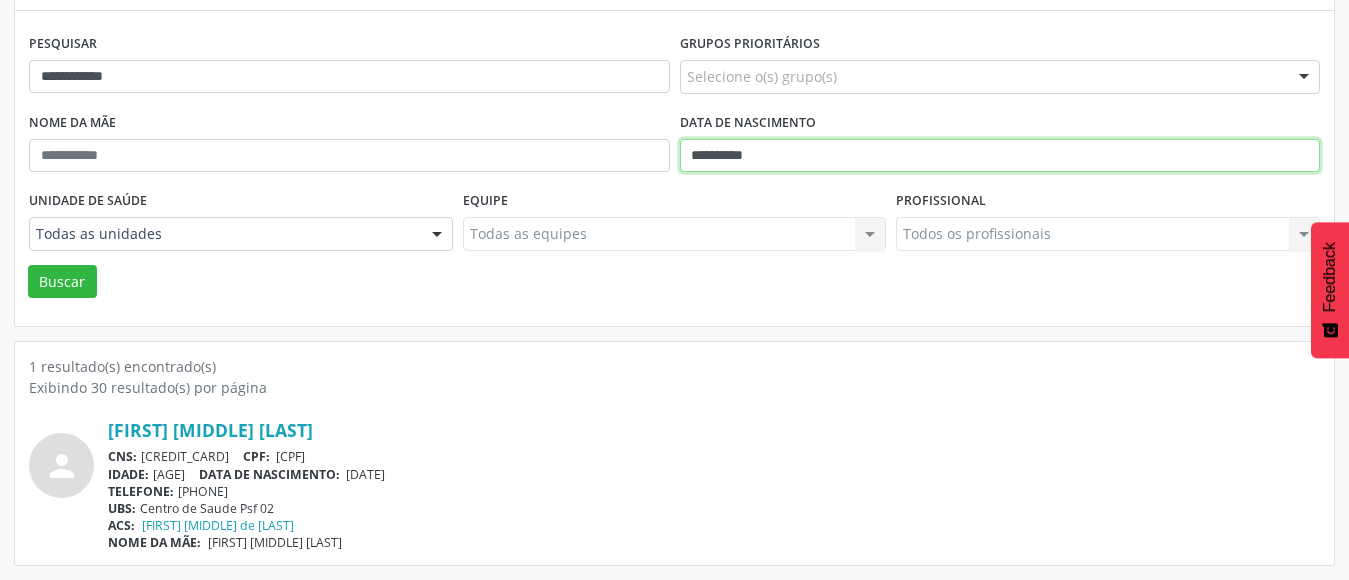 type on "**********" 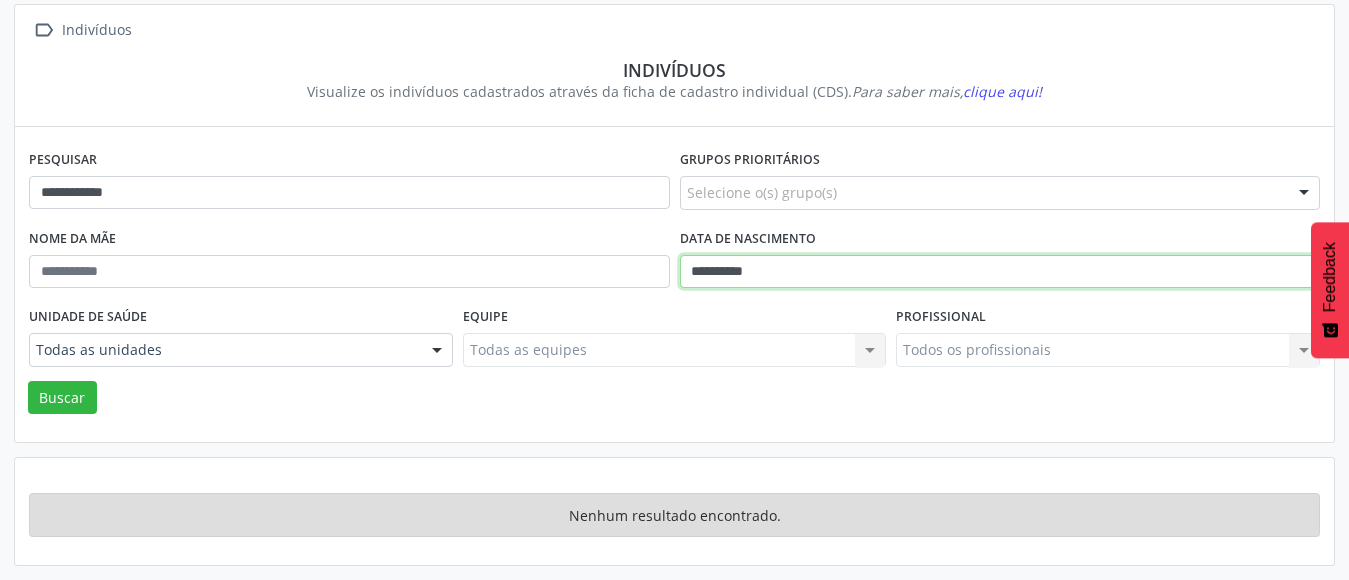 scroll, scrollTop: 120, scrollLeft: 0, axis: vertical 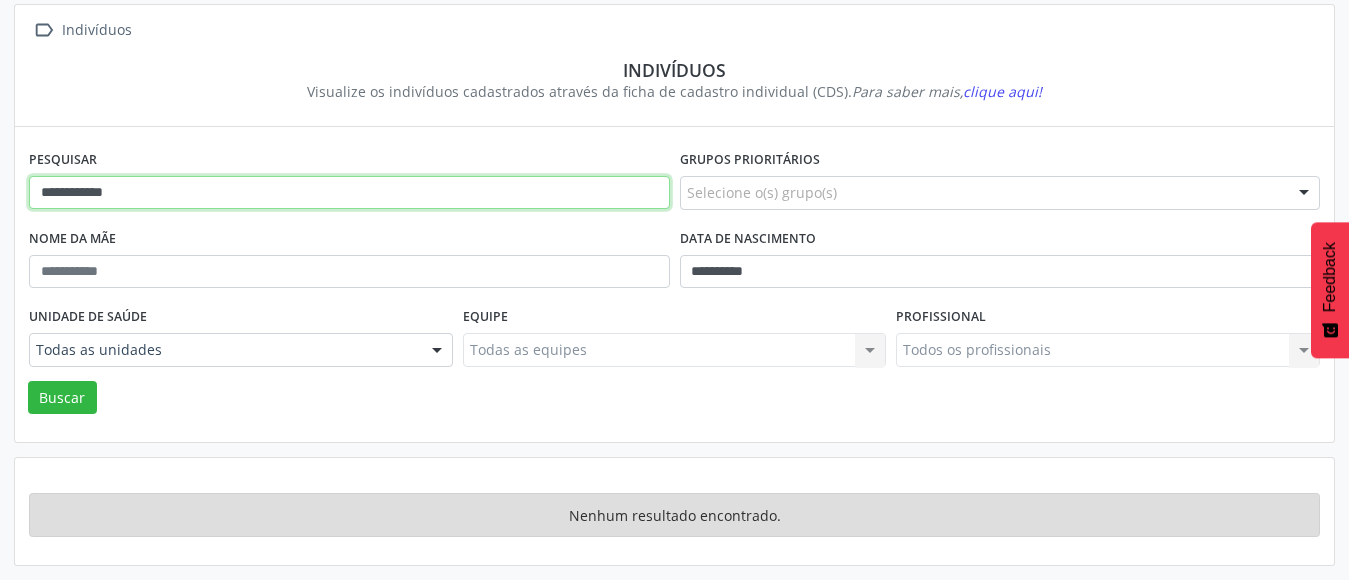 drag, startPoint x: 254, startPoint y: 176, endPoint x: 0, endPoint y: 225, distance: 258.6832 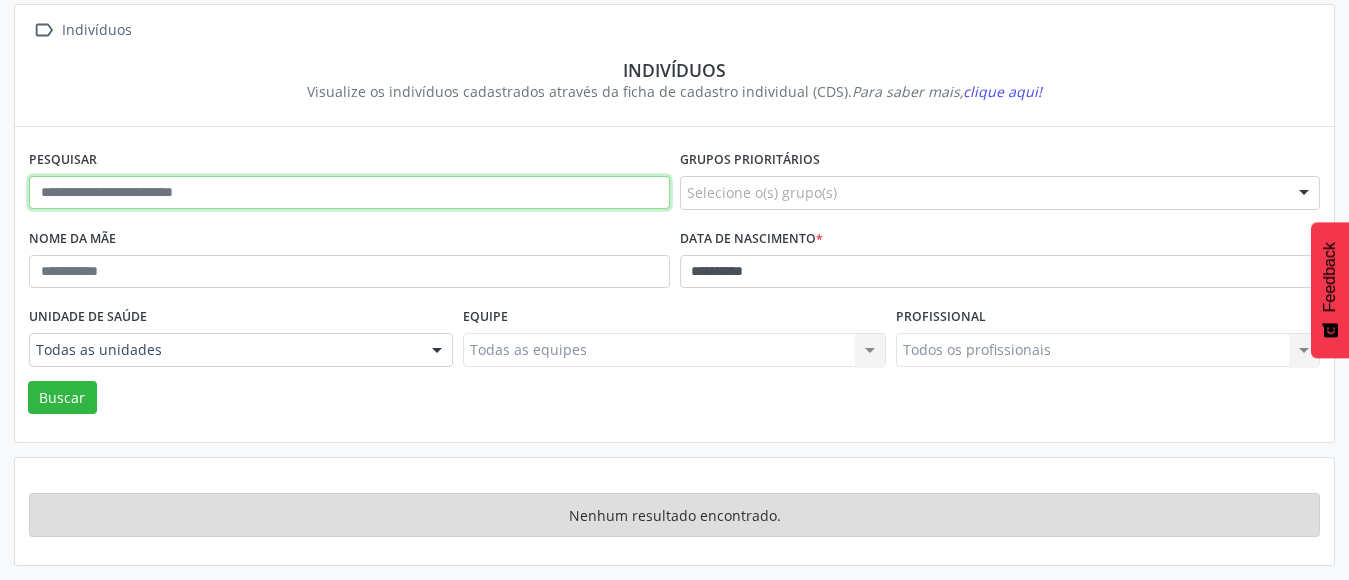 type 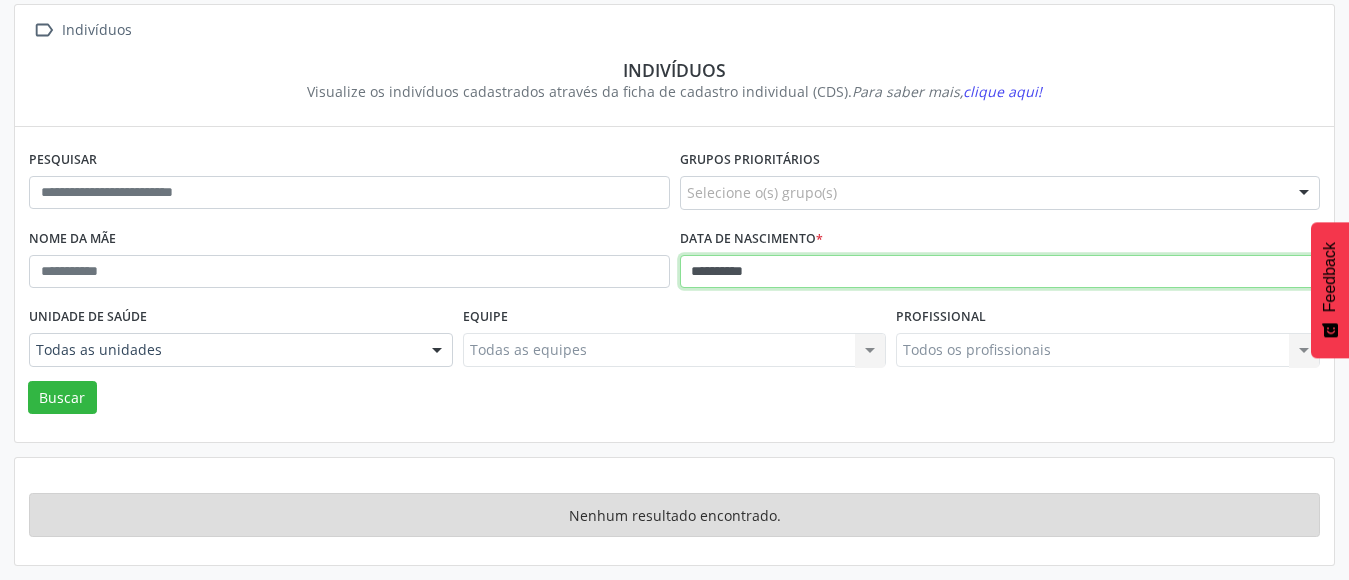click on "**********" at bounding box center [1000, 272] 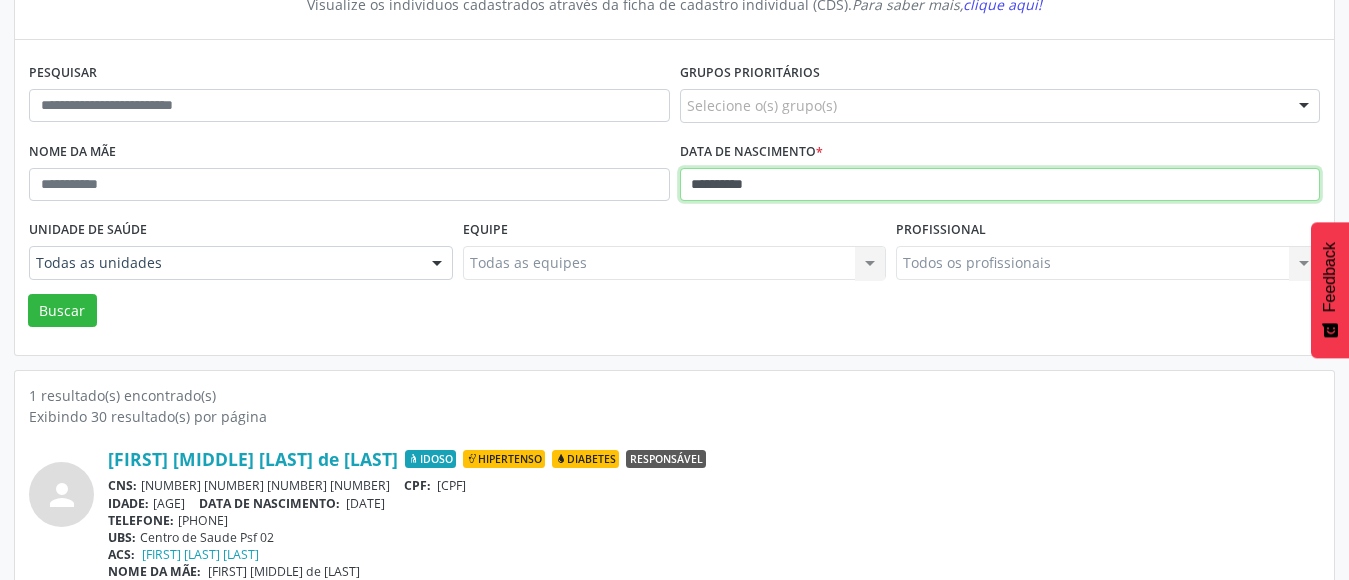 scroll, scrollTop: 236, scrollLeft: 0, axis: vertical 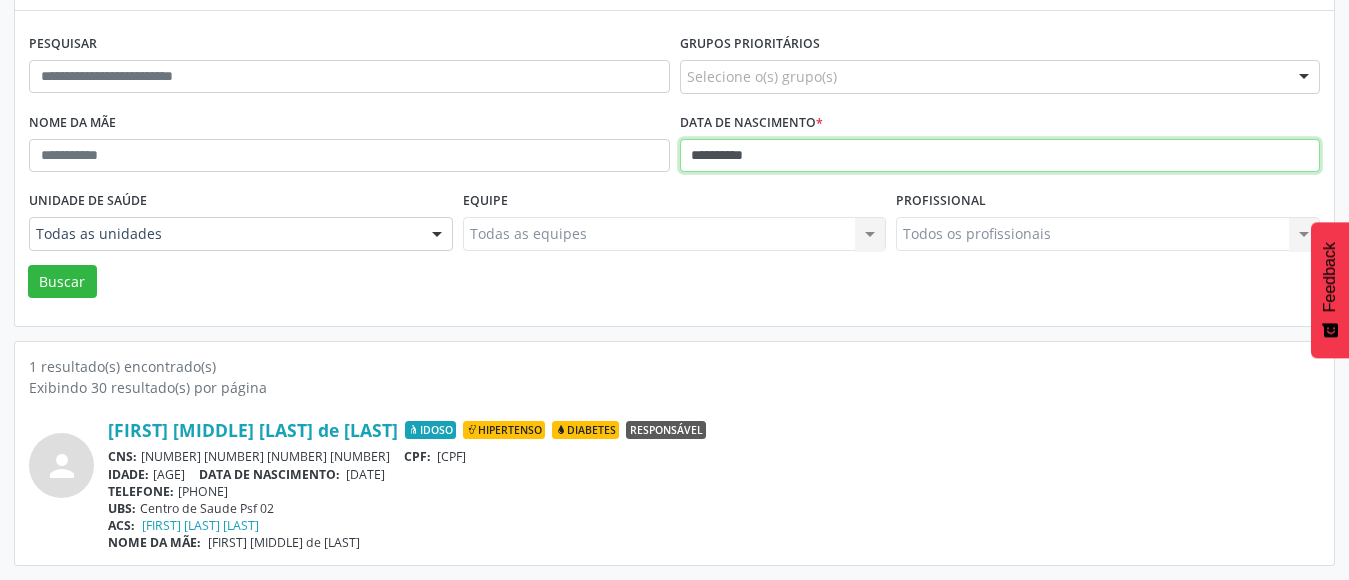 drag, startPoint x: 988, startPoint y: 146, endPoint x: 141, endPoint y: 231, distance: 851.2544 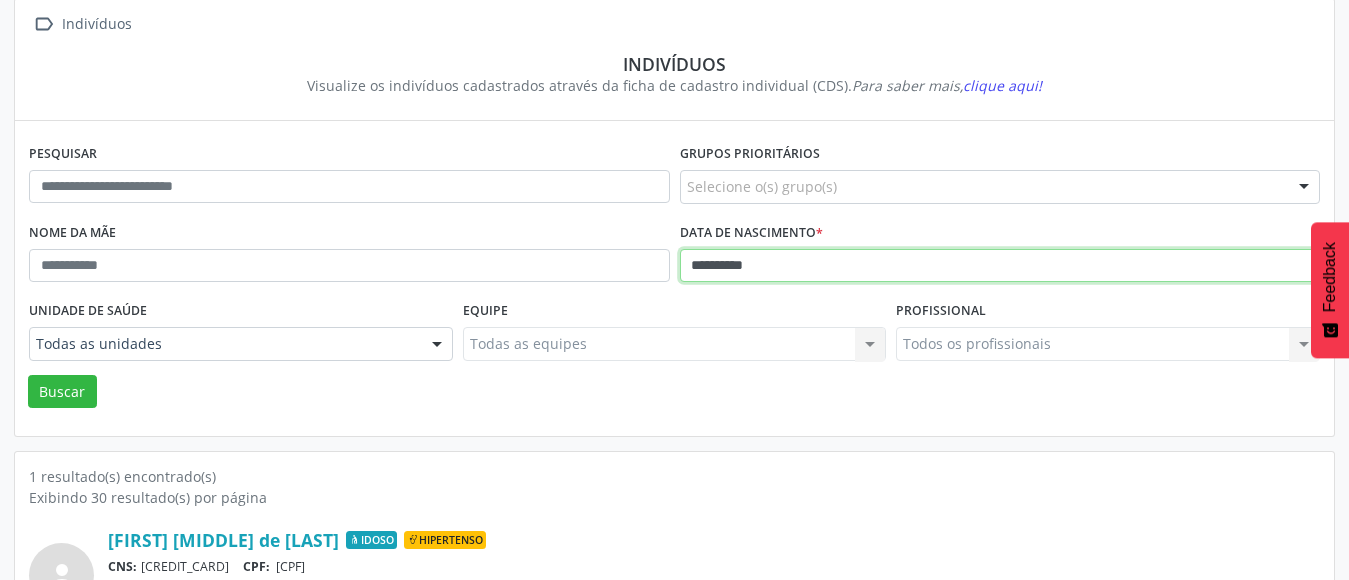 scroll, scrollTop: 236, scrollLeft: 0, axis: vertical 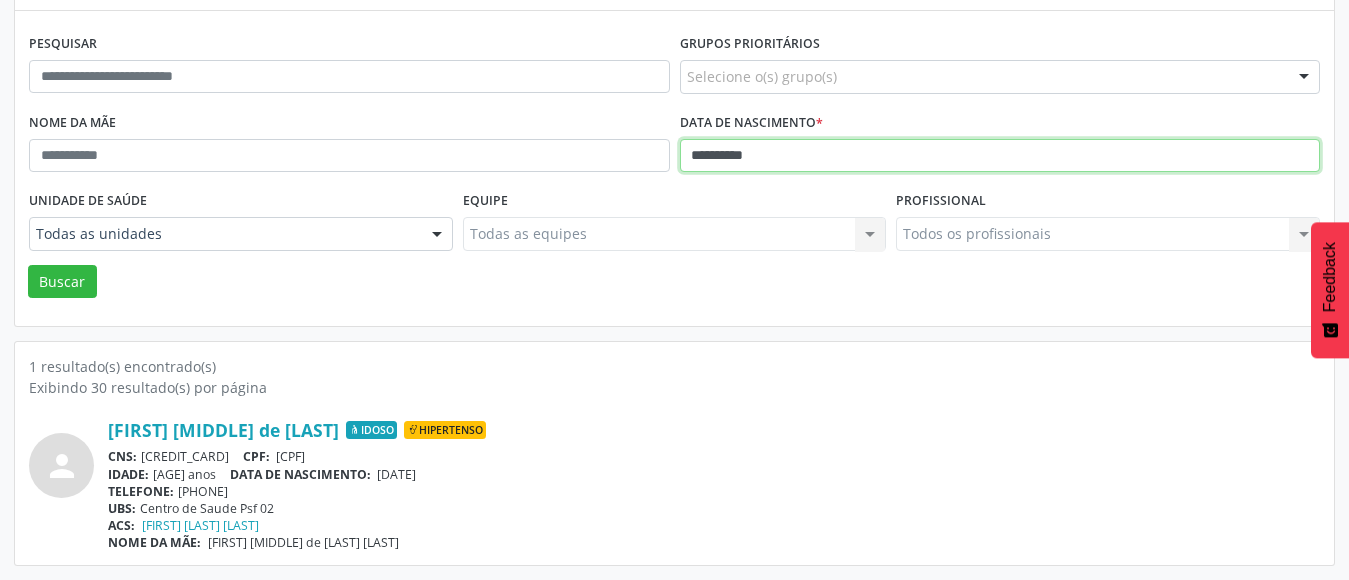 drag, startPoint x: 781, startPoint y: 157, endPoint x: 289, endPoint y: 201, distance: 493.96356 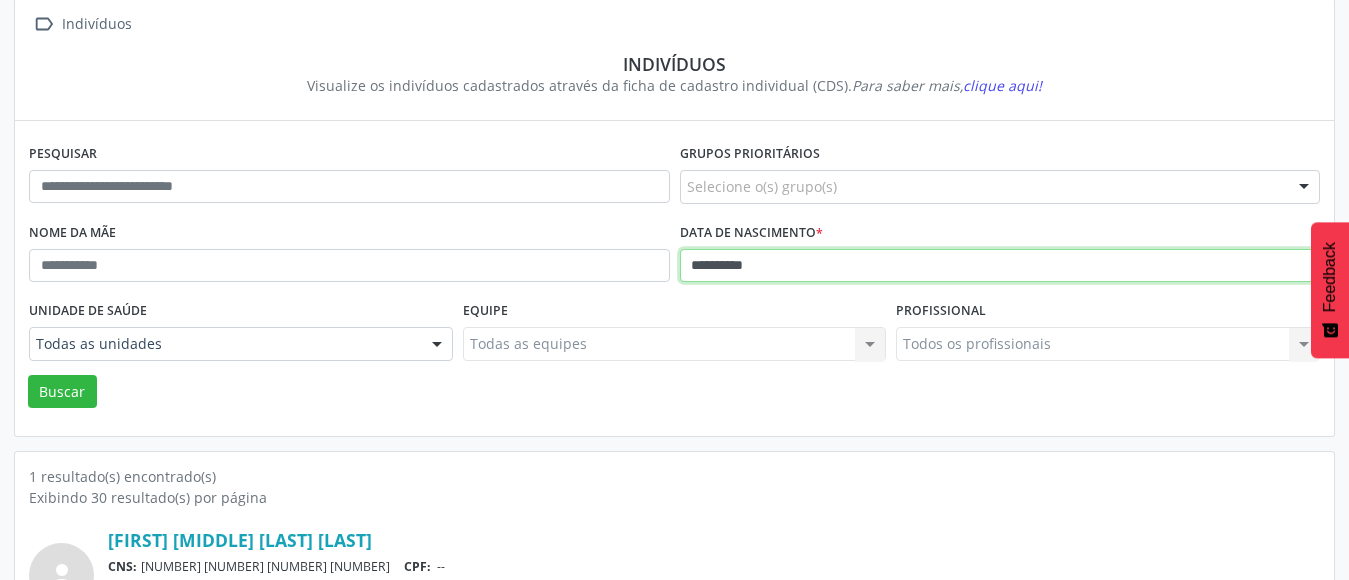 scroll, scrollTop: 236, scrollLeft: 0, axis: vertical 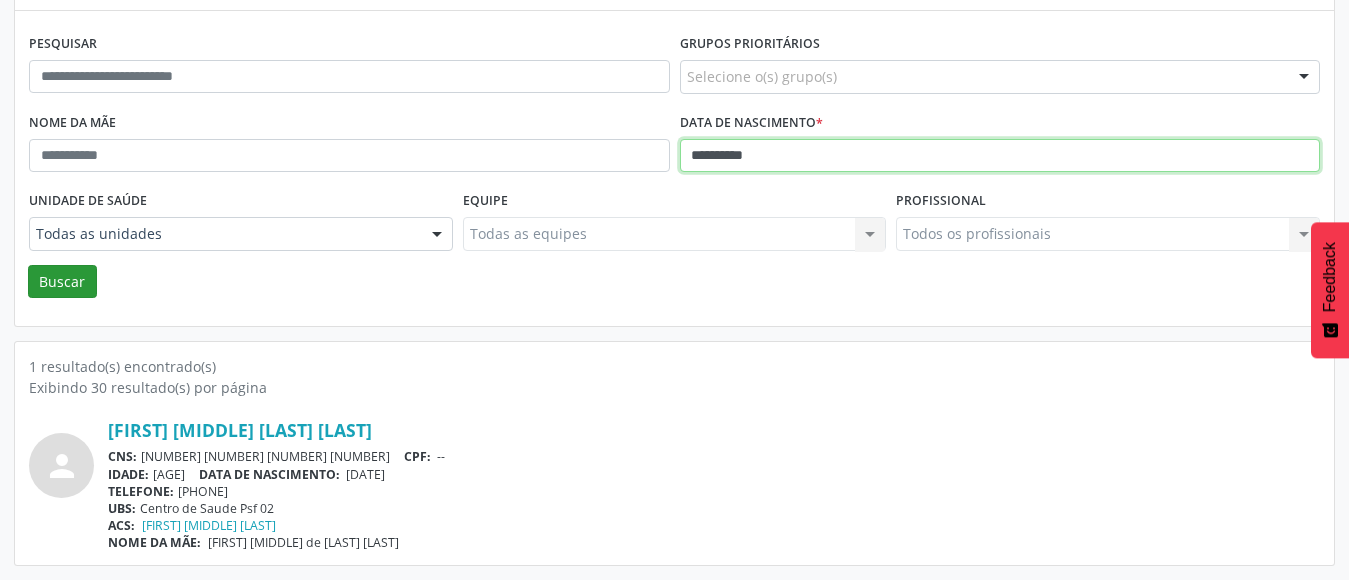 drag, startPoint x: 782, startPoint y: 149, endPoint x: 70, endPoint y: 272, distance: 722.5462 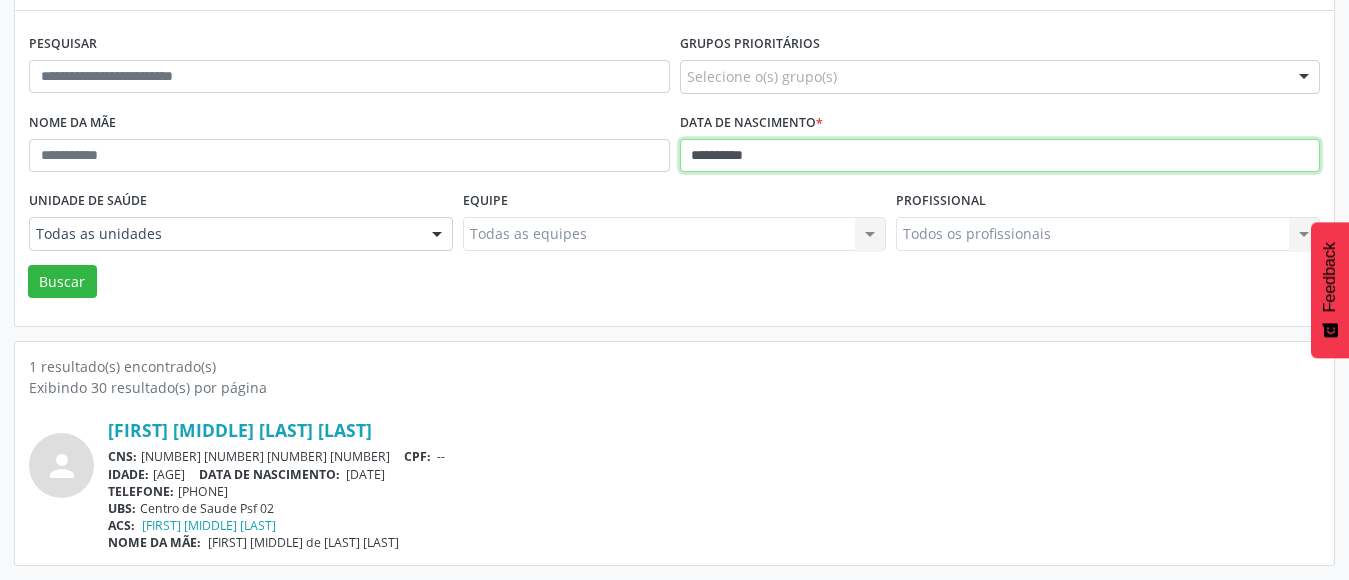 click on "Buscar" at bounding box center [62, 282] 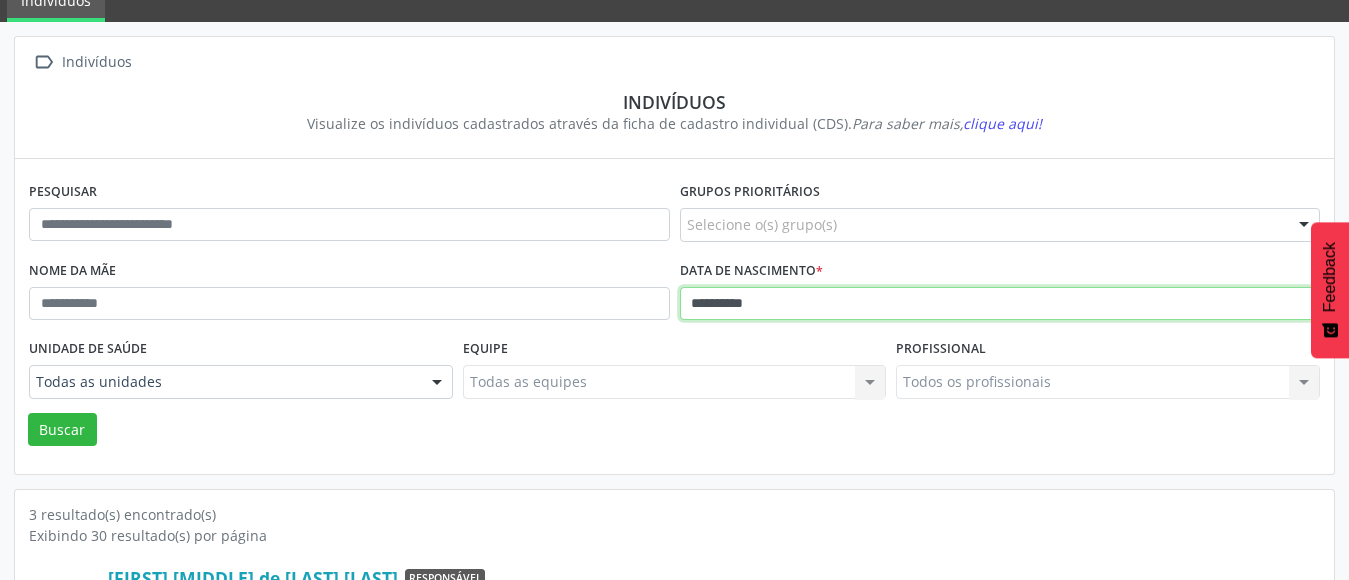 scroll, scrollTop: 87, scrollLeft: 0, axis: vertical 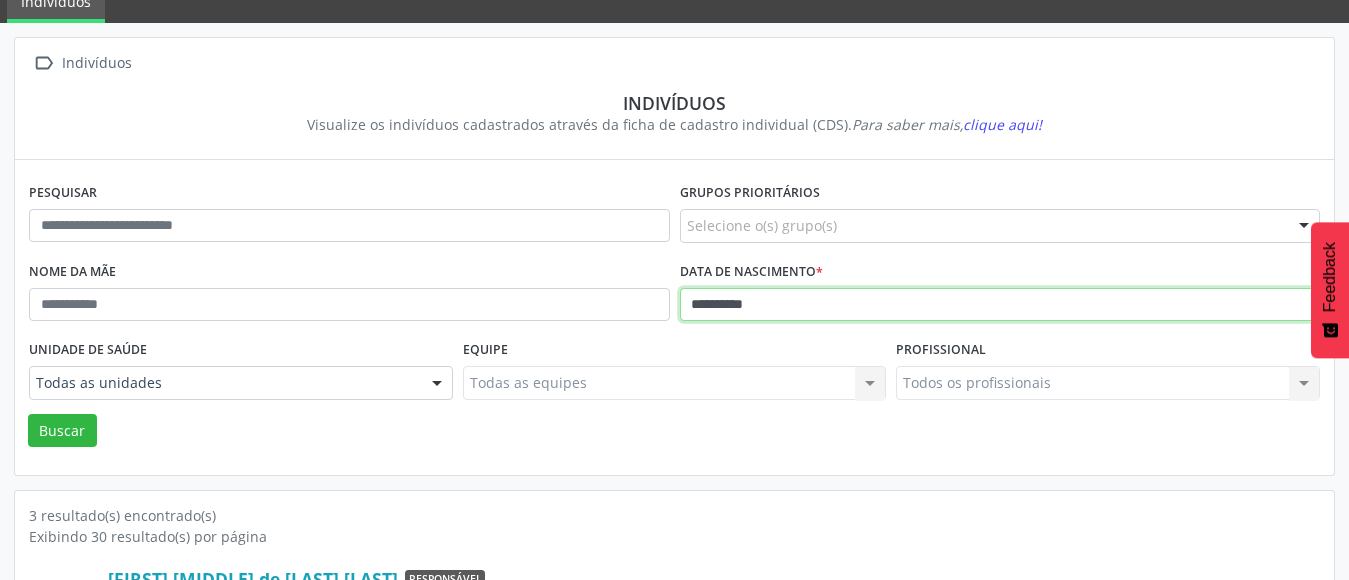 drag, startPoint x: 852, startPoint y: 308, endPoint x: 0, endPoint y: 278, distance: 852.528 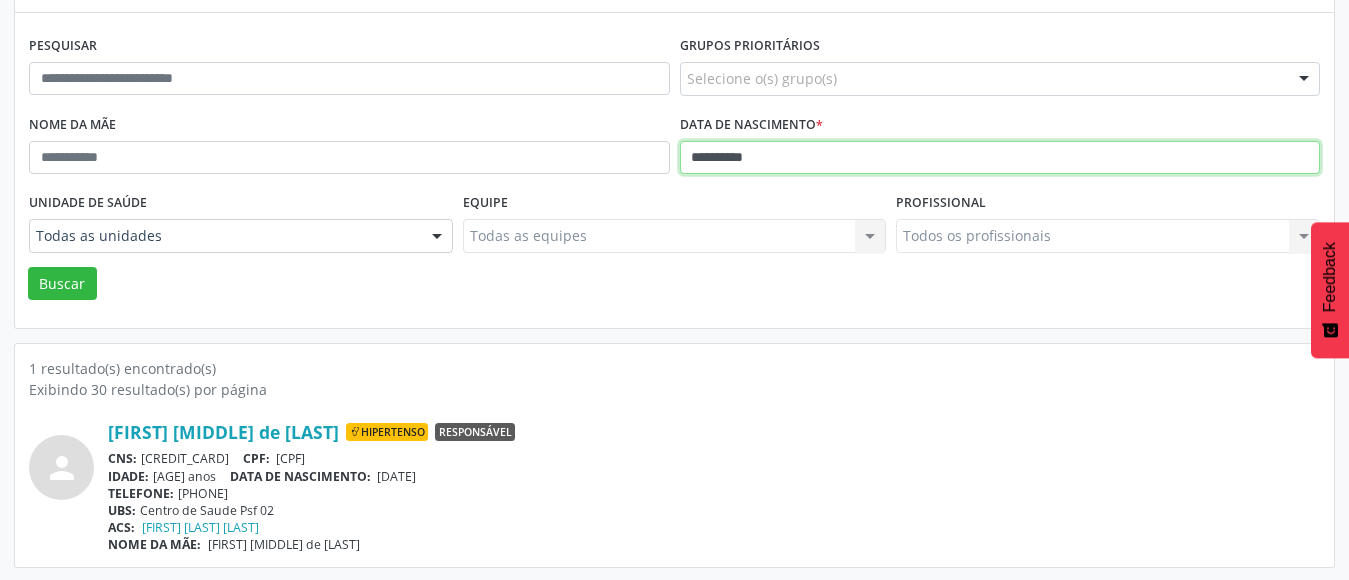 scroll, scrollTop: 236, scrollLeft: 0, axis: vertical 